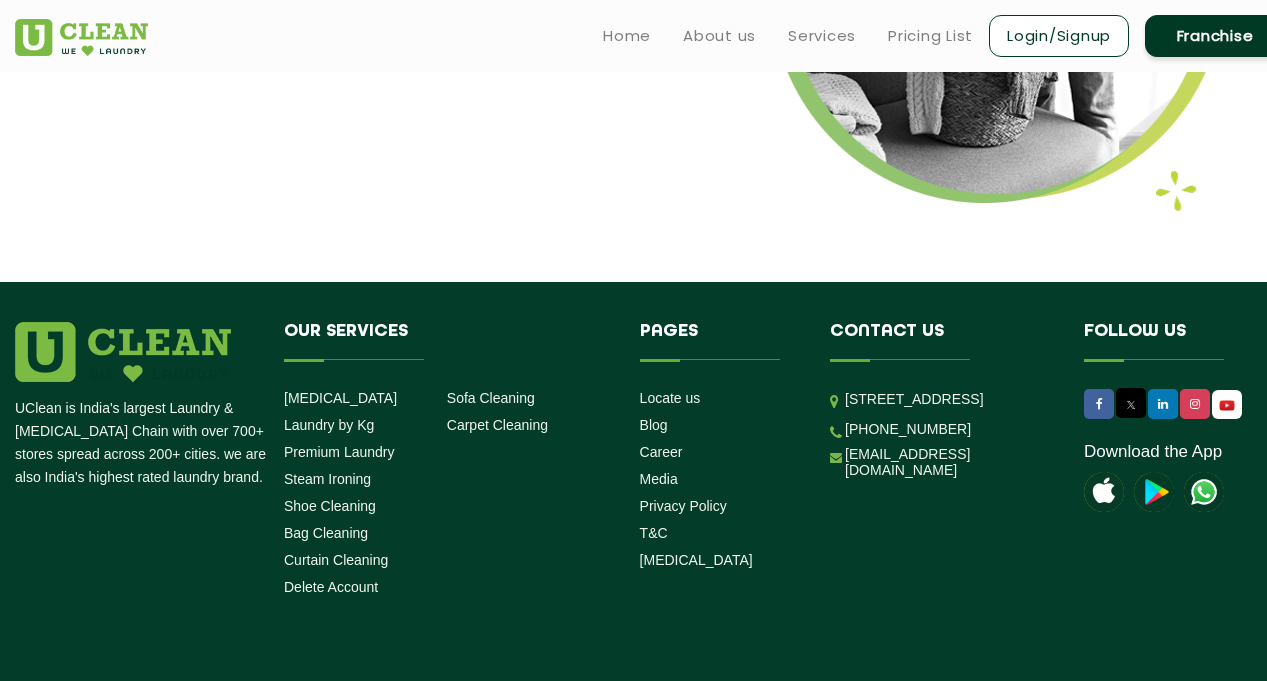 scroll, scrollTop: 2661, scrollLeft: 0, axis: vertical 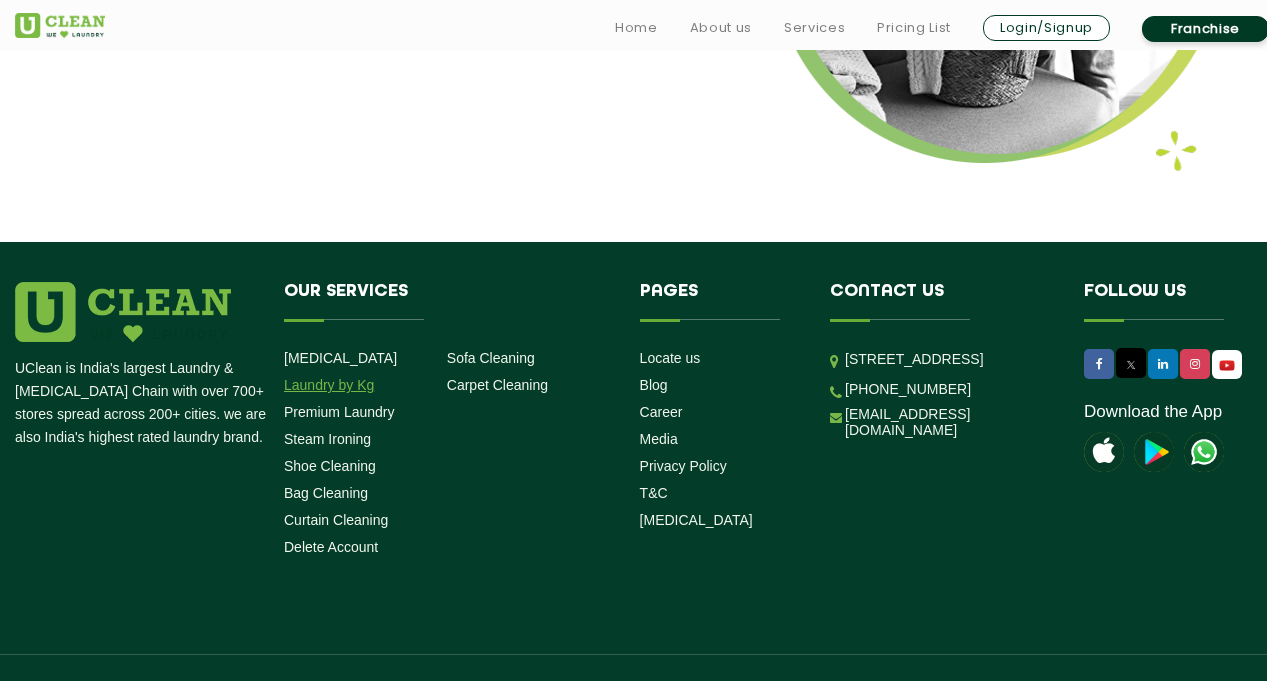 click on "Laundry by Kg" at bounding box center (329, 385) 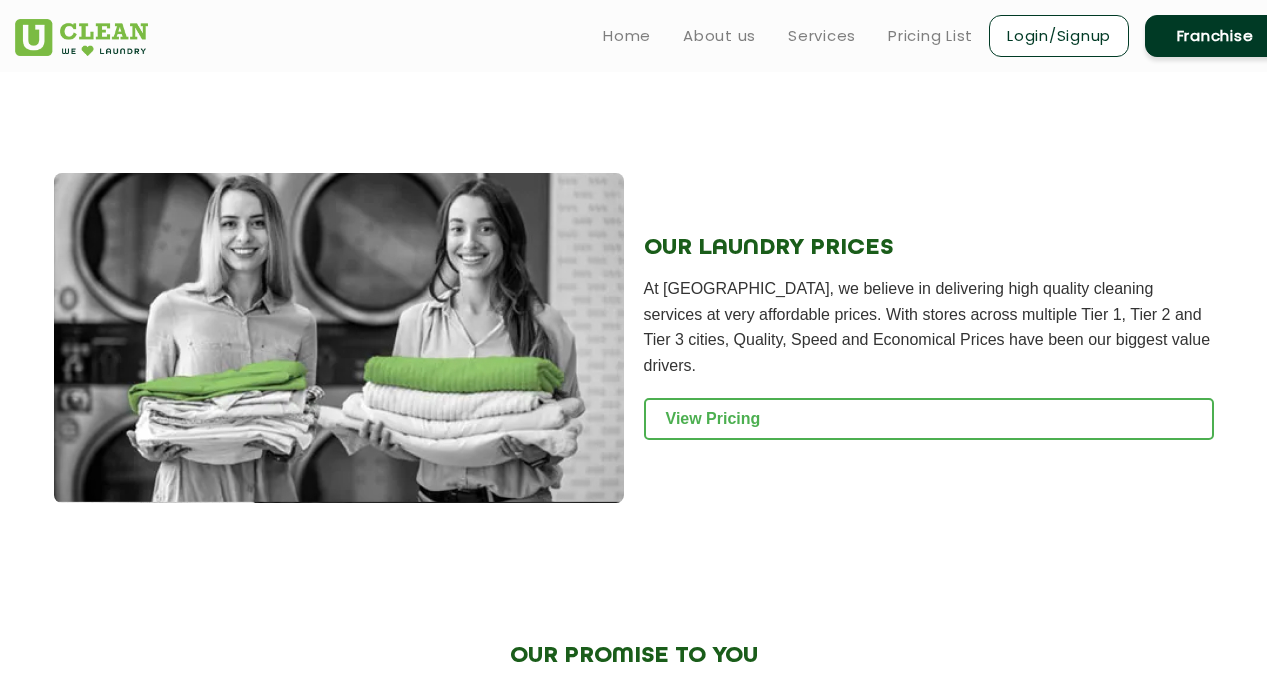 scroll, scrollTop: 0, scrollLeft: 0, axis: both 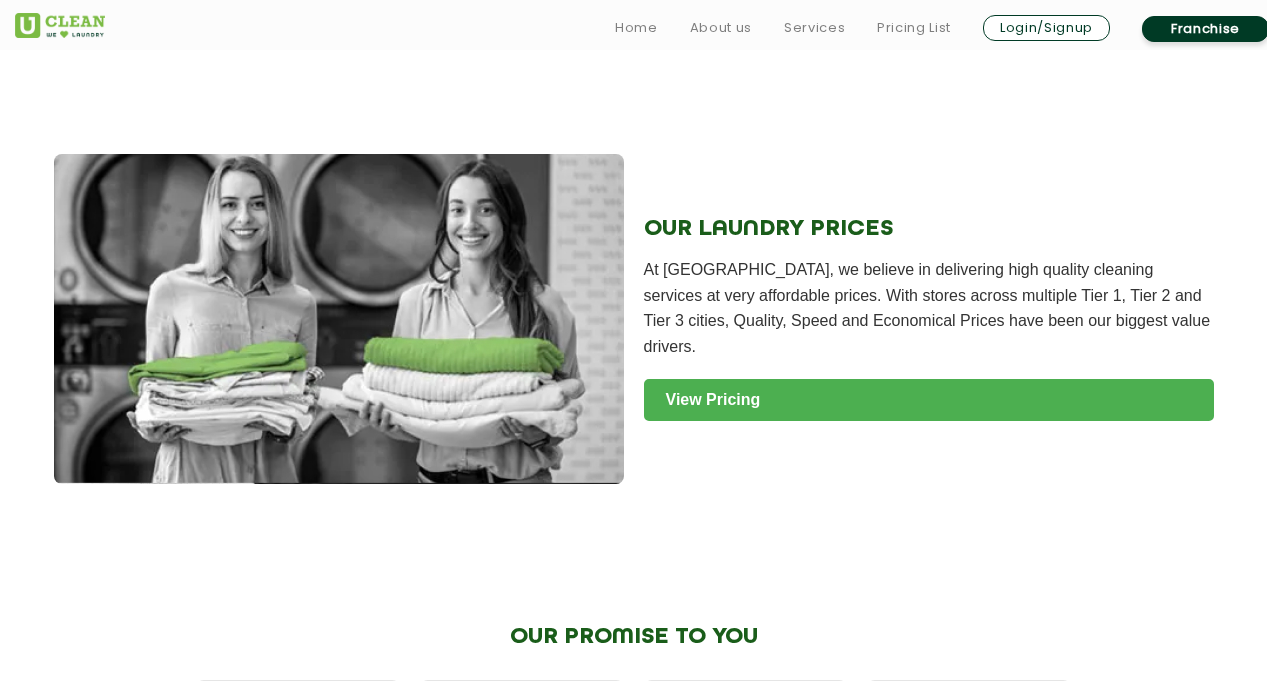 click on "View Pricing" 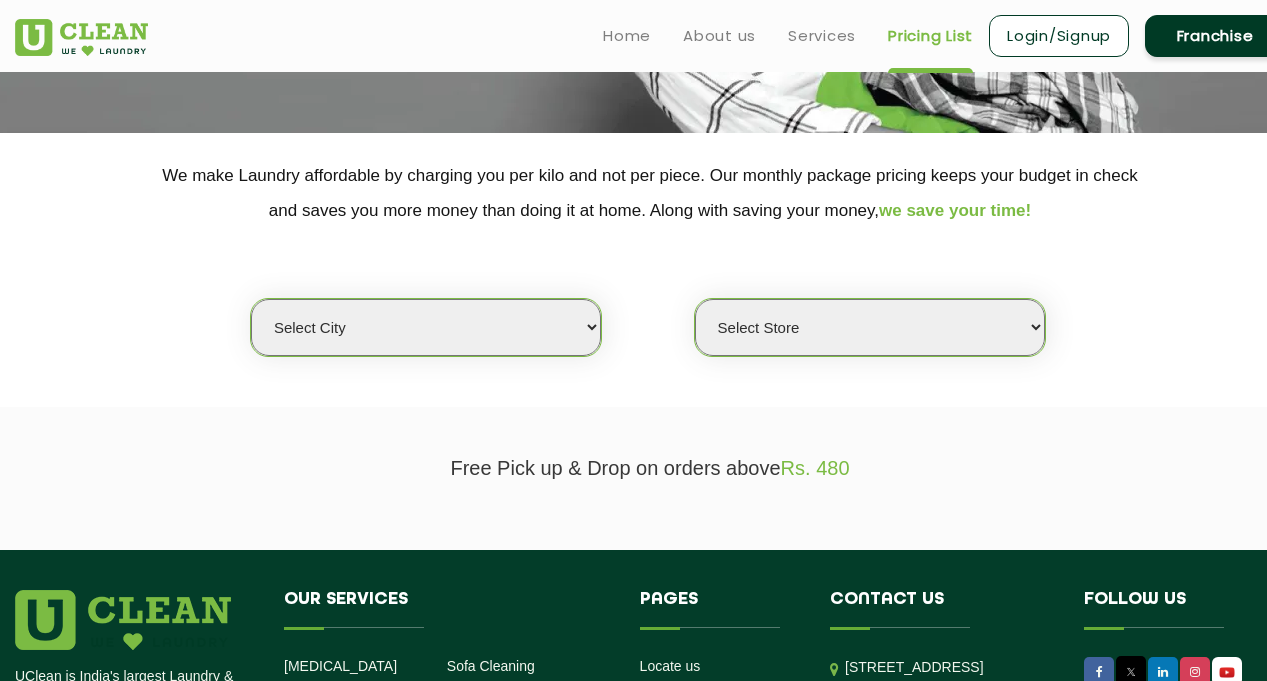 scroll, scrollTop: 280, scrollLeft: 0, axis: vertical 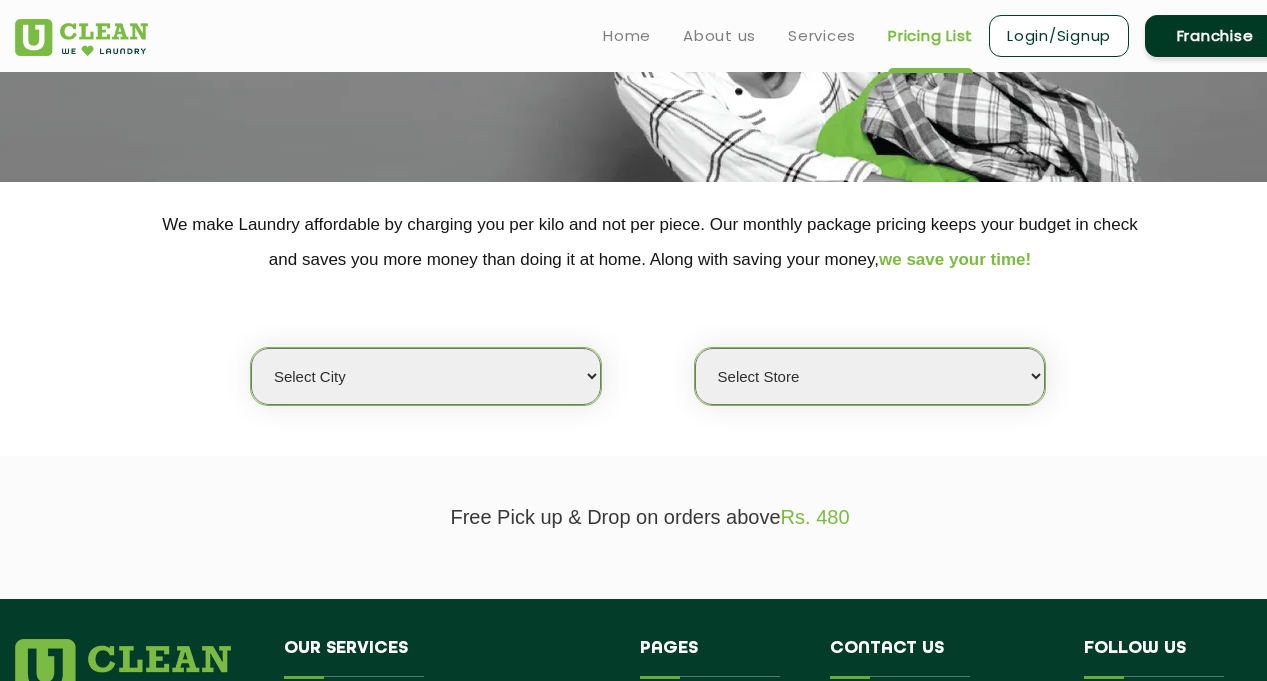 click on "Select city Aalo Agartala Agra Ahmedabad Akola Aligarh Alwar - UClean Select Amravati Aurangabad Ayodhya Bahadurgarh Bahraich Baleswar Baramulla Bareilly Barmer Barpeta Bathinda Belgaum Bengaluru Berhampur Bettiah Bhagalpur Bhilwara Bhiwadi Bhopal Bhubaneshwar Bidar Bikaner Bilaspur Bokaro Bongaigaon Chandigarh Chennai Chitrakoot Cochin Coimbatore Cooch Behar Coonoor Daman Danapur Darrang Daudnagar Dehradun Delhi Deoghar Dhanbad Dharwad Dhule Dibrugarh Digboi Dimapur Dindigul Duliajan Ellenabad Erode Faridabad Gandhidham Gandhinagar Garia Ghaziabad Goa Gohana Golaghat Gonda Gorakhpur Gurugram Guwahati Gwalior Haldwani Hamirpur Hanumangarh Haridwar Hingoli Hojai Howrah Hubli Hyderabad Imphal Indore Itanagar Jagdalpur Jagraon Jaipur Jaipur - Select Jammu Jamshedpur Jehanabad Jhansi Jodhpur Jorhat Kaithal Kakinada Kanpur Kargil Karimganj Kathmandu Kharupetia Khopoli Kochi Kohima Kokapet Kokrajhar Kolhapur Kolkata Kota - Select Kotdwar Krishnanagar Kundli Kurnool Latur Leh Longding Lower Subansiri Lucknow Madurai" at bounding box center [426, 376] 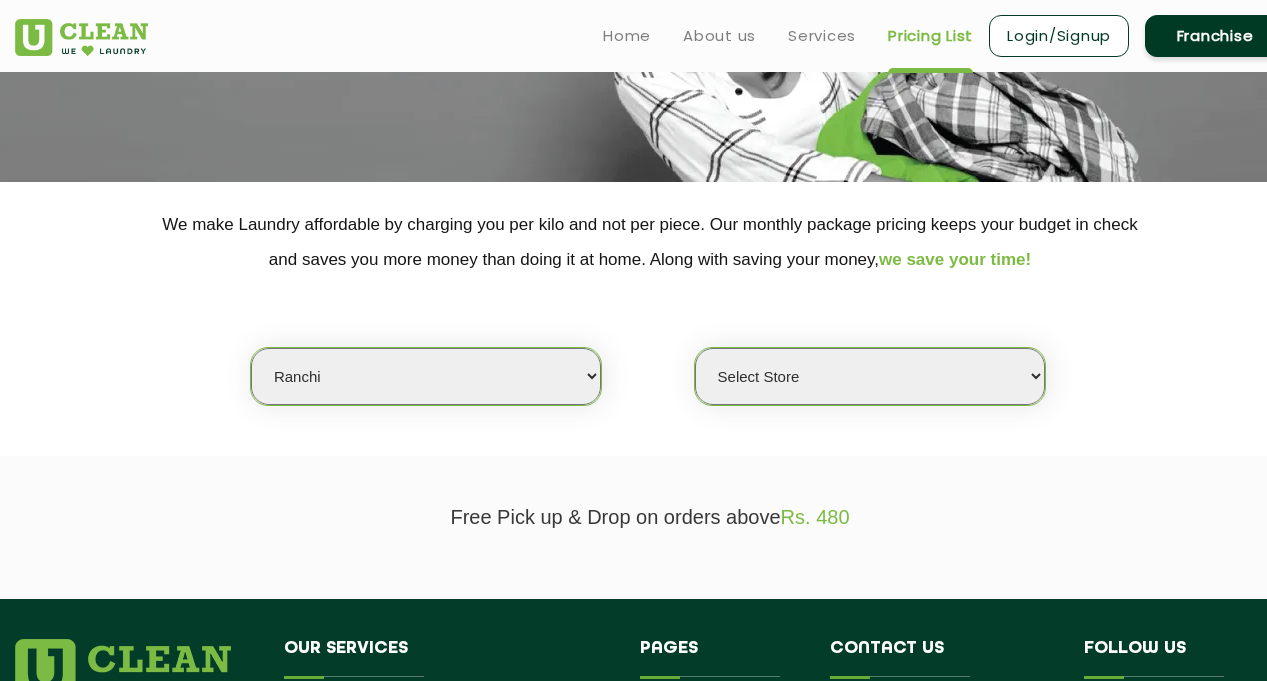 click on "Select city Aalo Agartala Agra Ahmedabad Akola Aligarh Alwar - UClean Select Amravati Aurangabad Ayodhya Bahadurgarh Bahraich Baleswar Baramulla Bareilly Barmer Barpeta Bathinda Belgaum Bengaluru Berhampur Bettiah Bhagalpur Bhilwara Bhiwadi Bhopal Bhubaneshwar Bidar Bikaner Bilaspur Bokaro Bongaigaon Chandigarh Chennai Chitrakoot Cochin Coimbatore Cooch Behar Coonoor Daman Danapur Darrang Daudnagar Dehradun Delhi Deoghar Dhanbad Dharwad Dhule Dibrugarh Digboi Dimapur Dindigul Duliajan Ellenabad Erode Faridabad Gandhidham Gandhinagar Garia Ghaziabad Goa Gohana Golaghat Gonda Gorakhpur Gurugram Guwahati Gwalior Haldwani Hamirpur Hanumangarh Haridwar Hingoli Hojai Howrah Hubli Hyderabad Imphal Indore Itanagar Jagdalpur Jagraon Jaipur Jaipur - Select Jammu Jamshedpur Jehanabad Jhansi Jodhpur Jorhat Kaithal Kakinada Kanpur Kargil Karimganj Kathmandu Kharupetia Khopoli Kochi Kohima Kokapet Kokrajhar Kolhapur Kolkata Kota - Select Kotdwar Krishnanagar Kundli Kurnool Latur Leh Longding Lower Subansiri Lucknow Madurai" at bounding box center [426, 376] 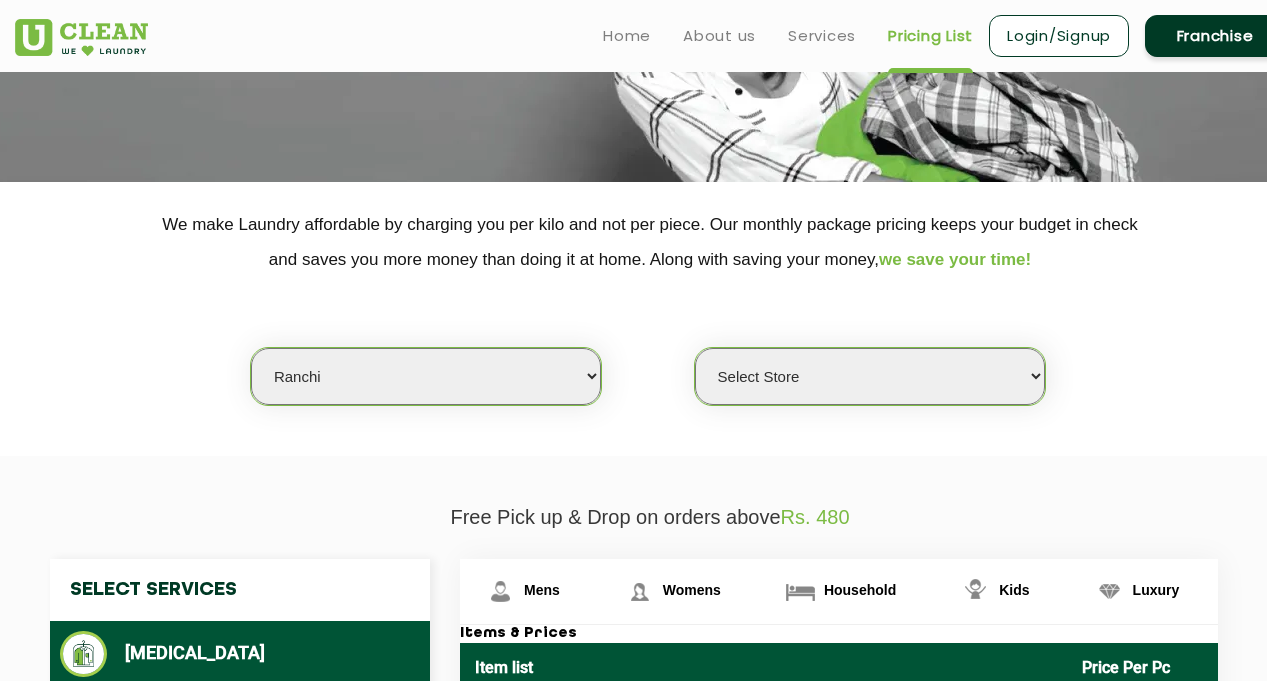 click on "Select Store UClean Dangra Toli UClean Kanke Road" at bounding box center [870, 376] 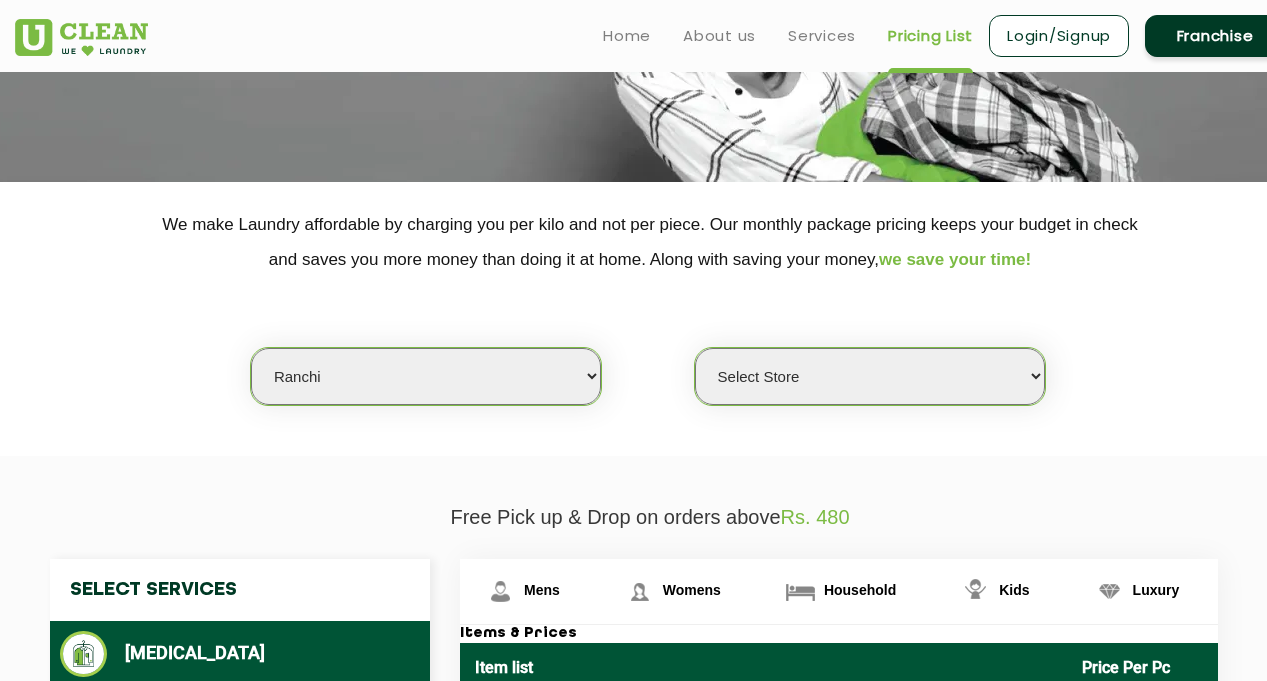 select on "83" 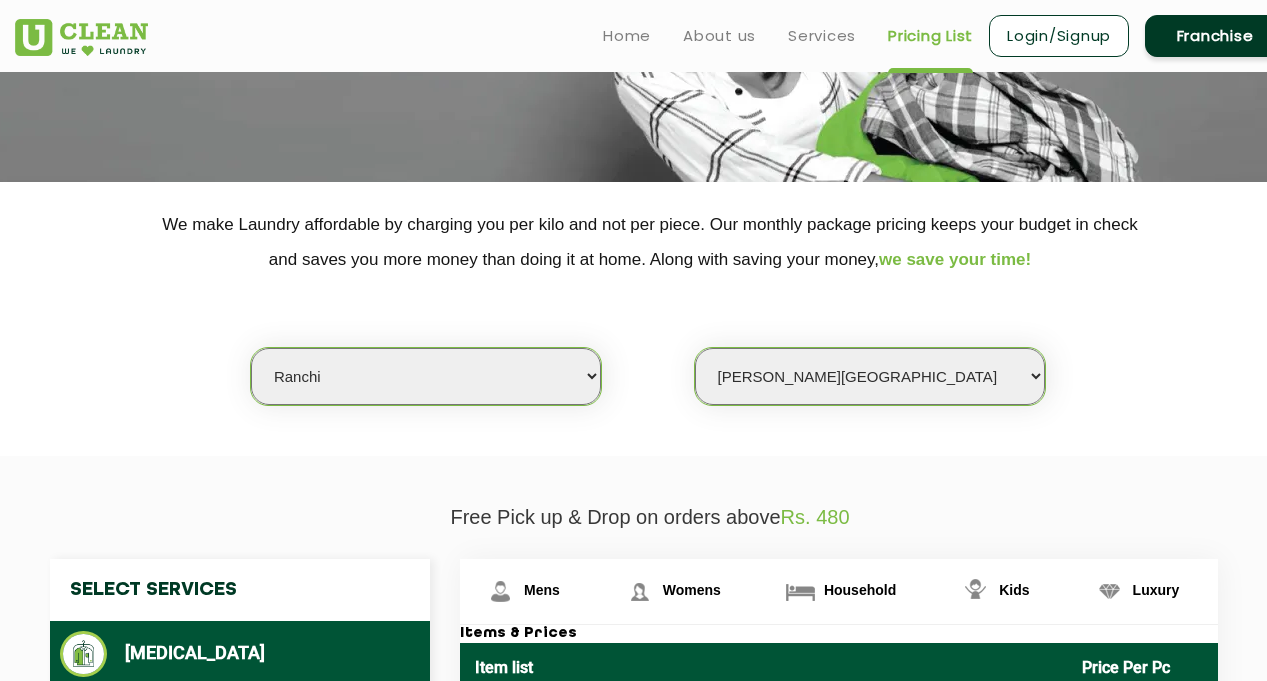 click on "Select Store UClean Dangra Toli UClean Kanke Road" at bounding box center [870, 376] 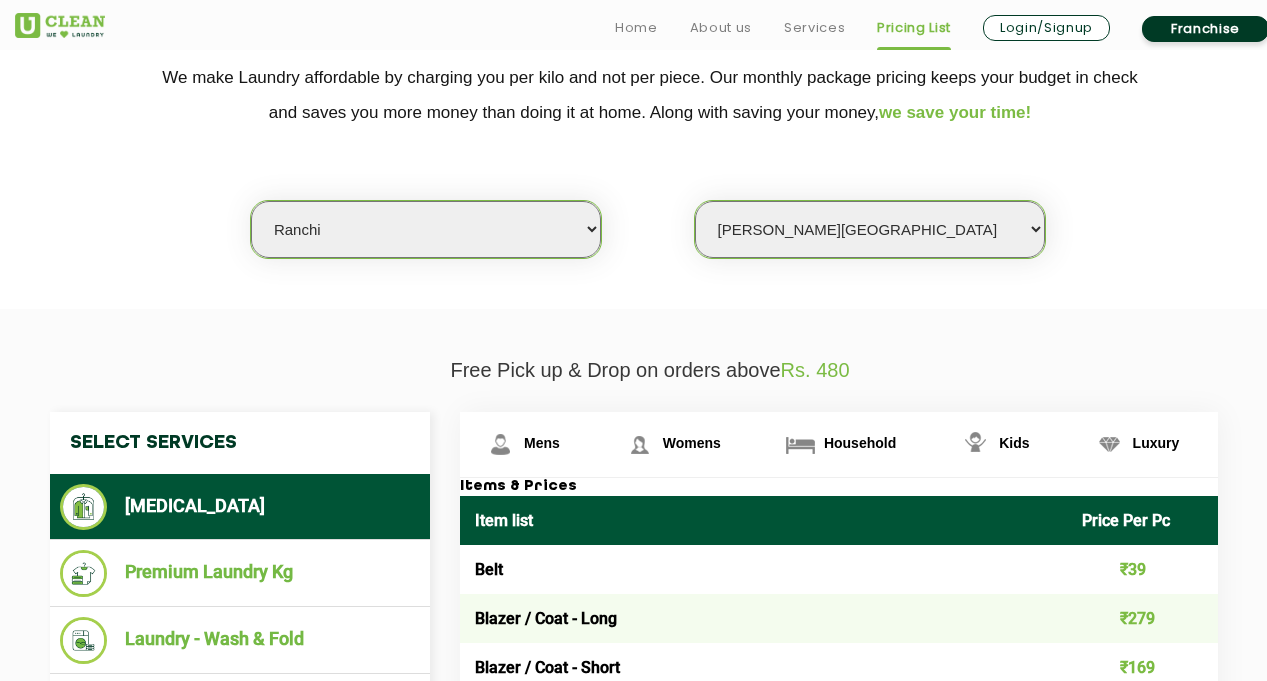 scroll, scrollTop: 708, scrollLeft: 0, axis: vertical 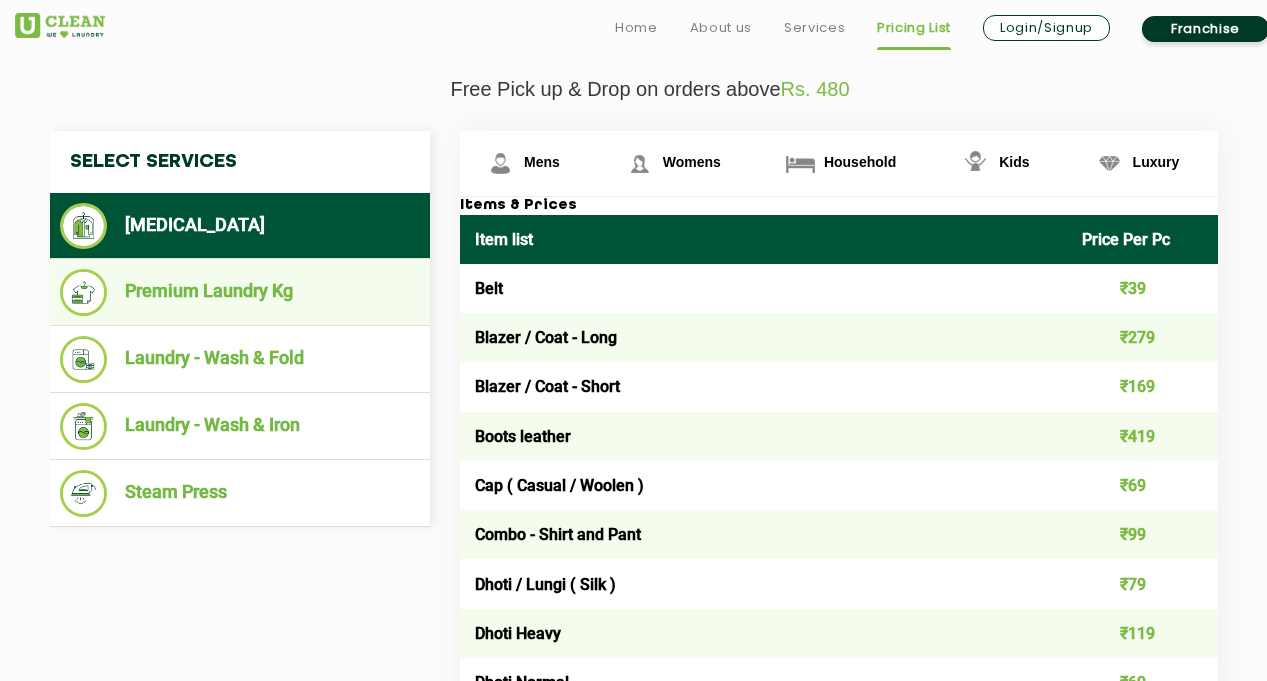 click on "Premium Laundry Kg" at bounding box center [240, 292] 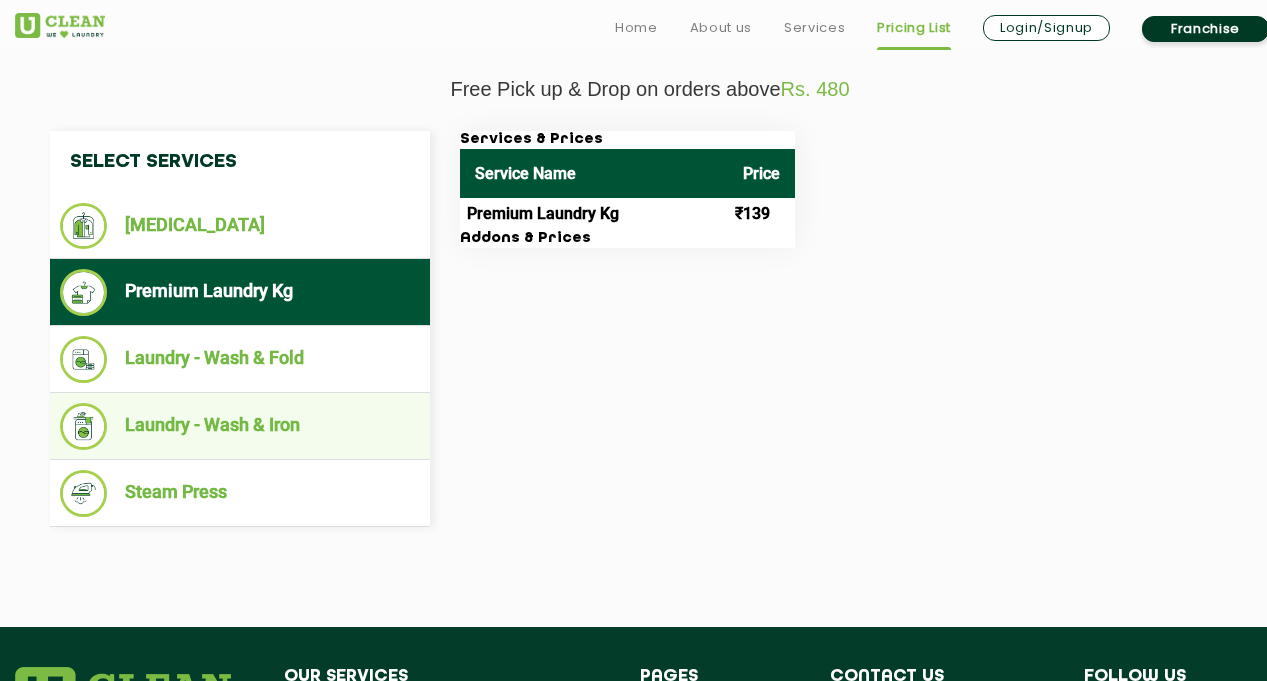 click on "Laundry - Wash & Iron" at bounding box center [240, 426] 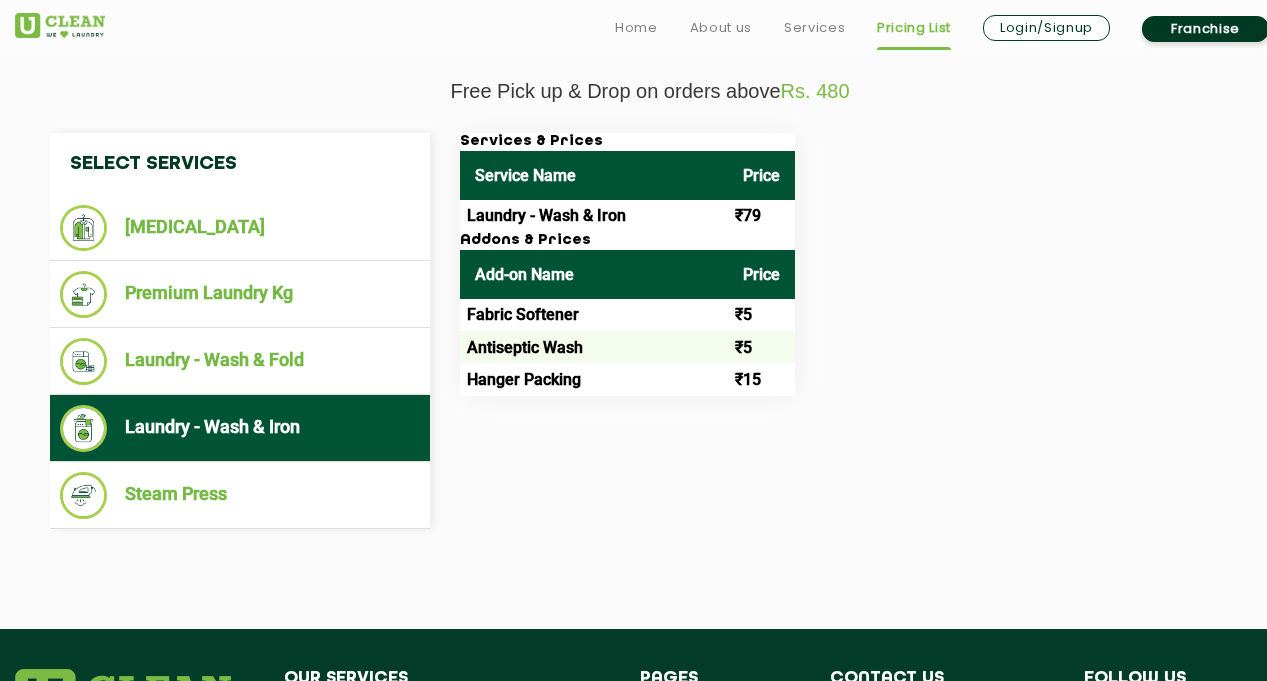scroll, scrollTop: 708, scrollLeft: 0, axis: vertical 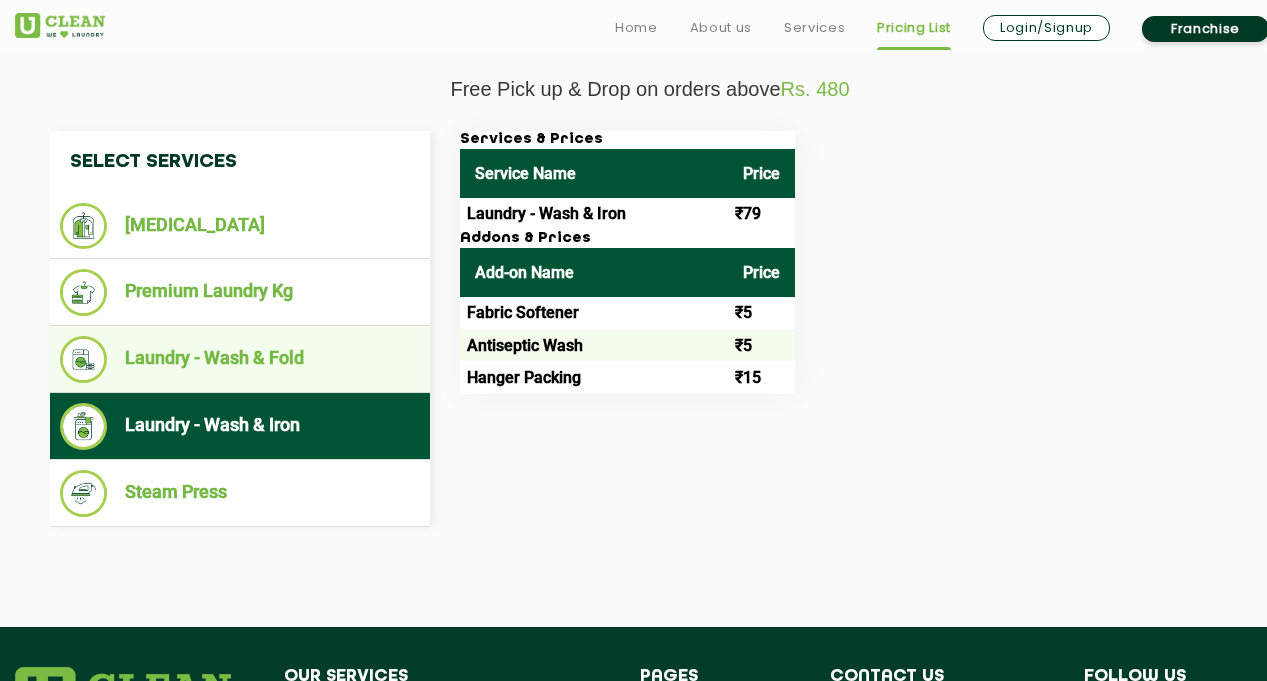click on "Laundry - Wash & Fold" at bounding box center (240, 359) 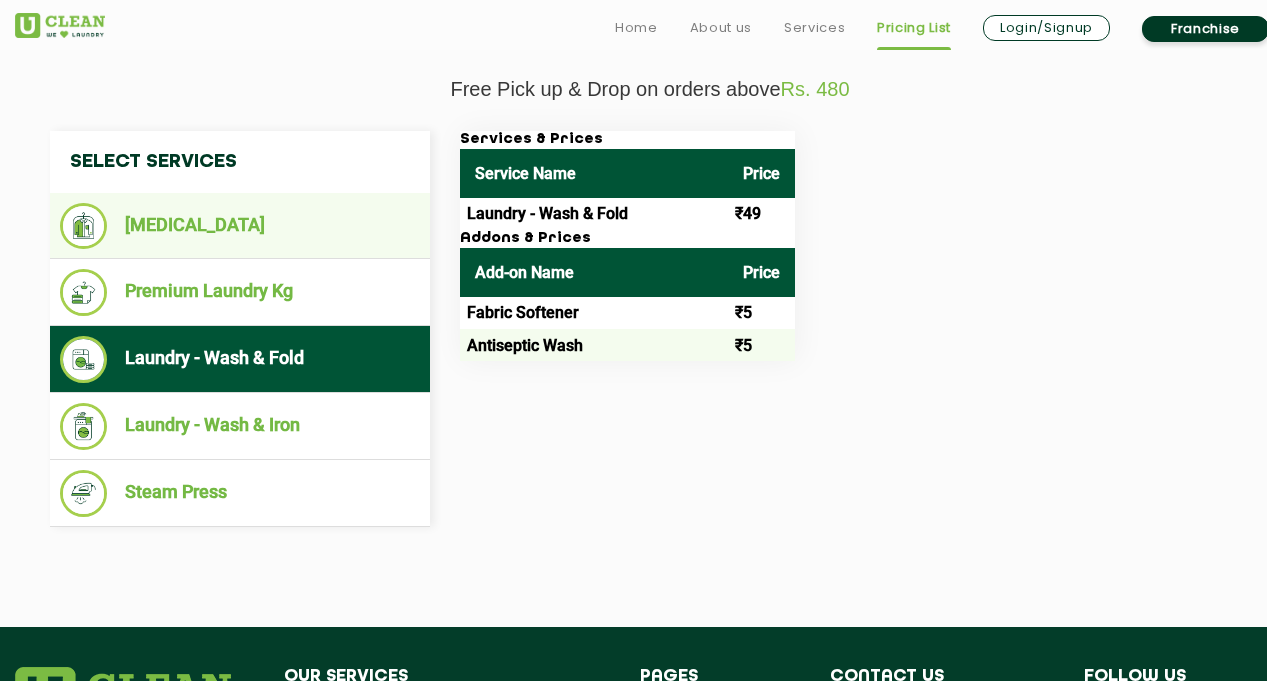 click on "[MEDICAL_DATA]" at bounding box center (240, 226) 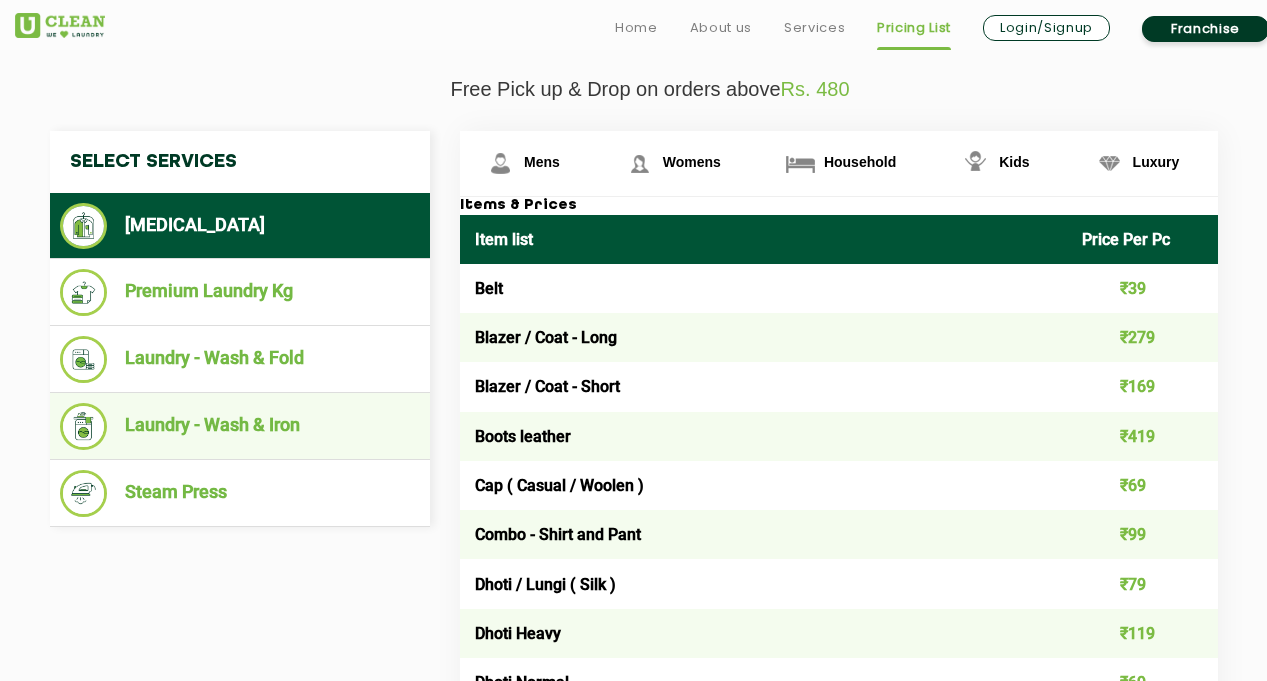 click on "Laundry - Wash & Iron" at bounding box center [240, 426] 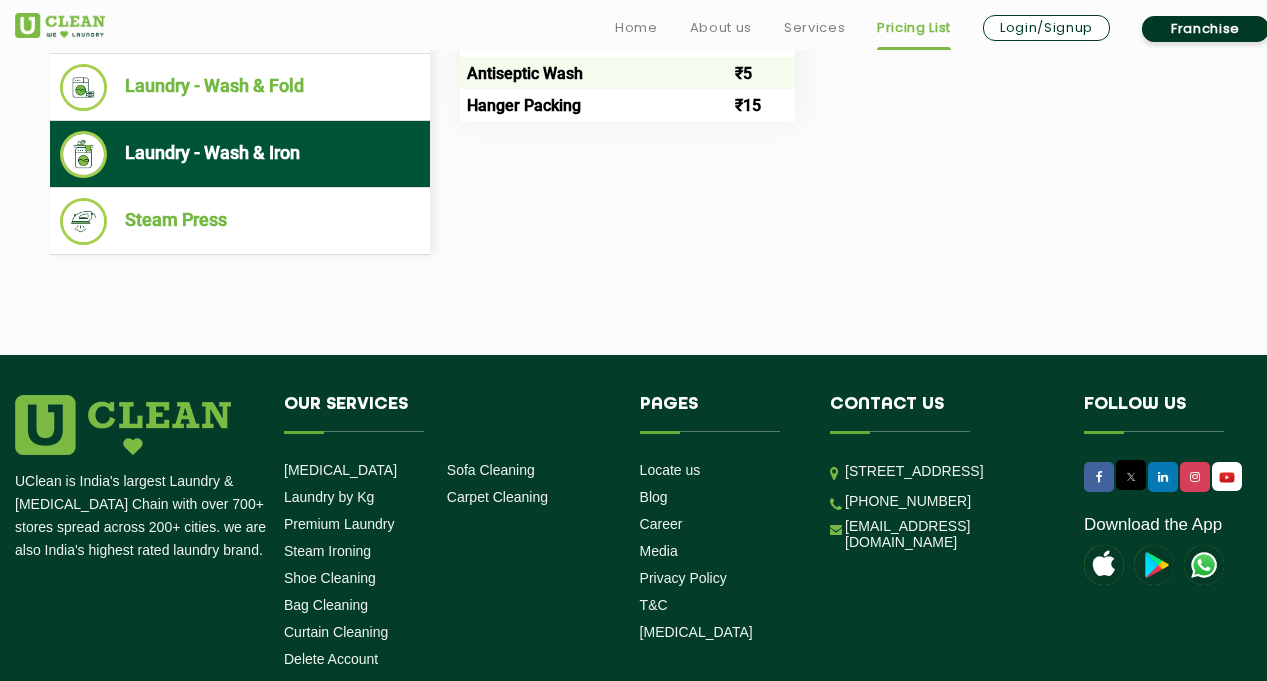 scroll, scrollTop: 1132, scrollLeft: 0, axis: vertical 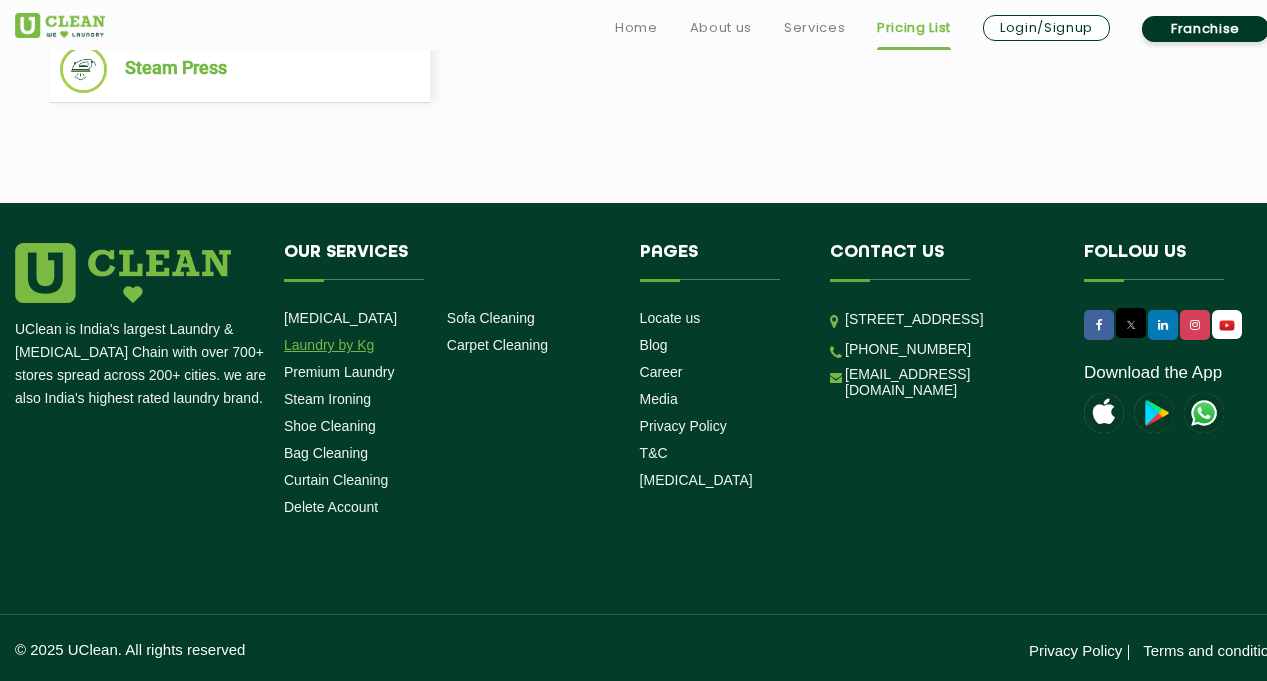 click on "Laundry by Kg" at bounding box center (329, 345) 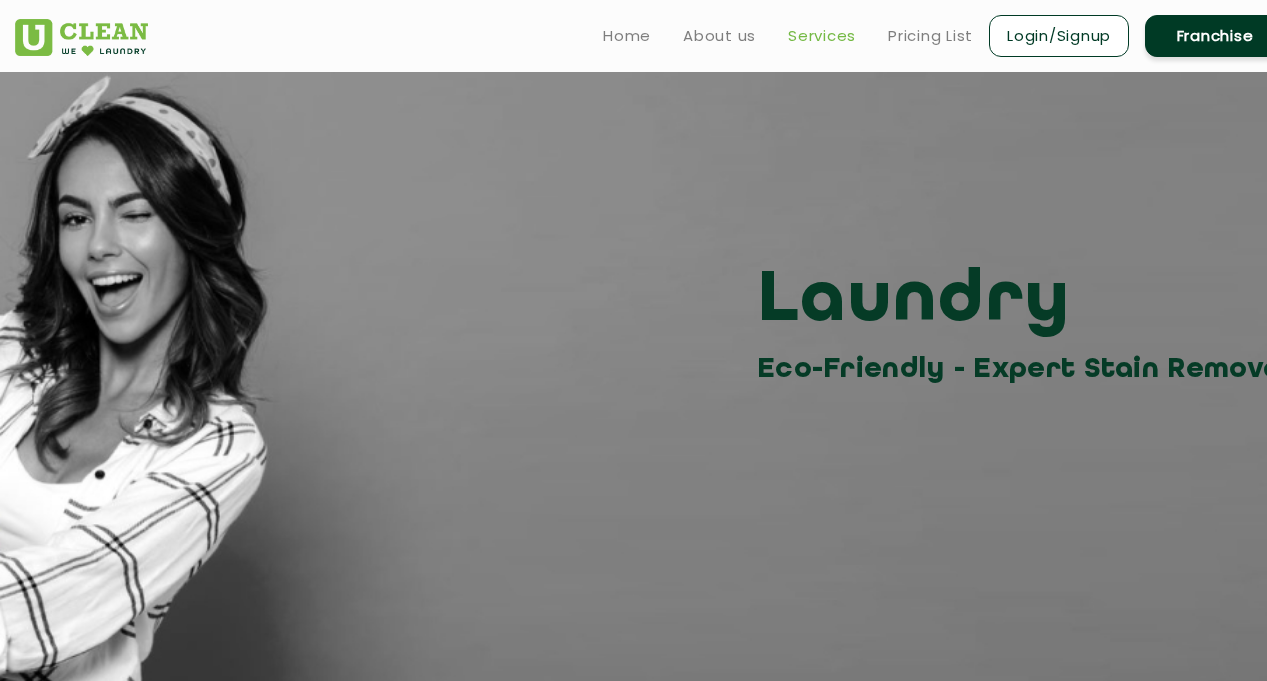 click on "Services" at bounding box center (822, 36) 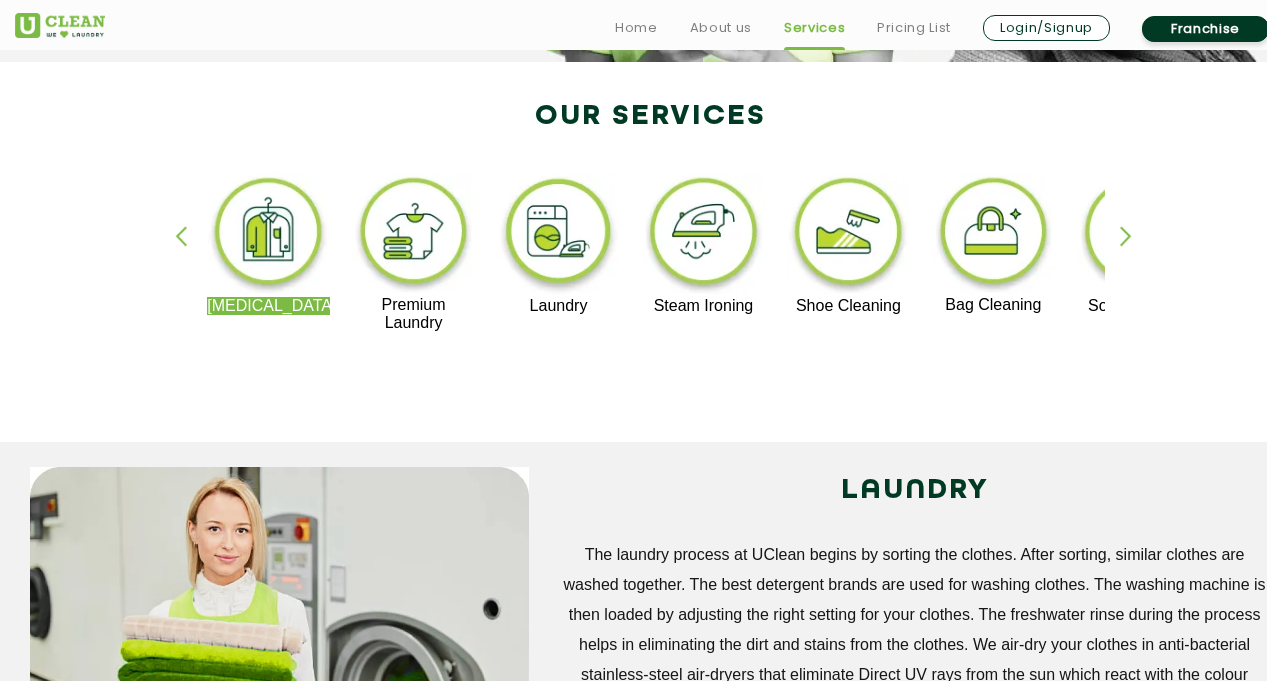 scroll, scrollTop: 440, scrollLeft: 0, axis: vertical 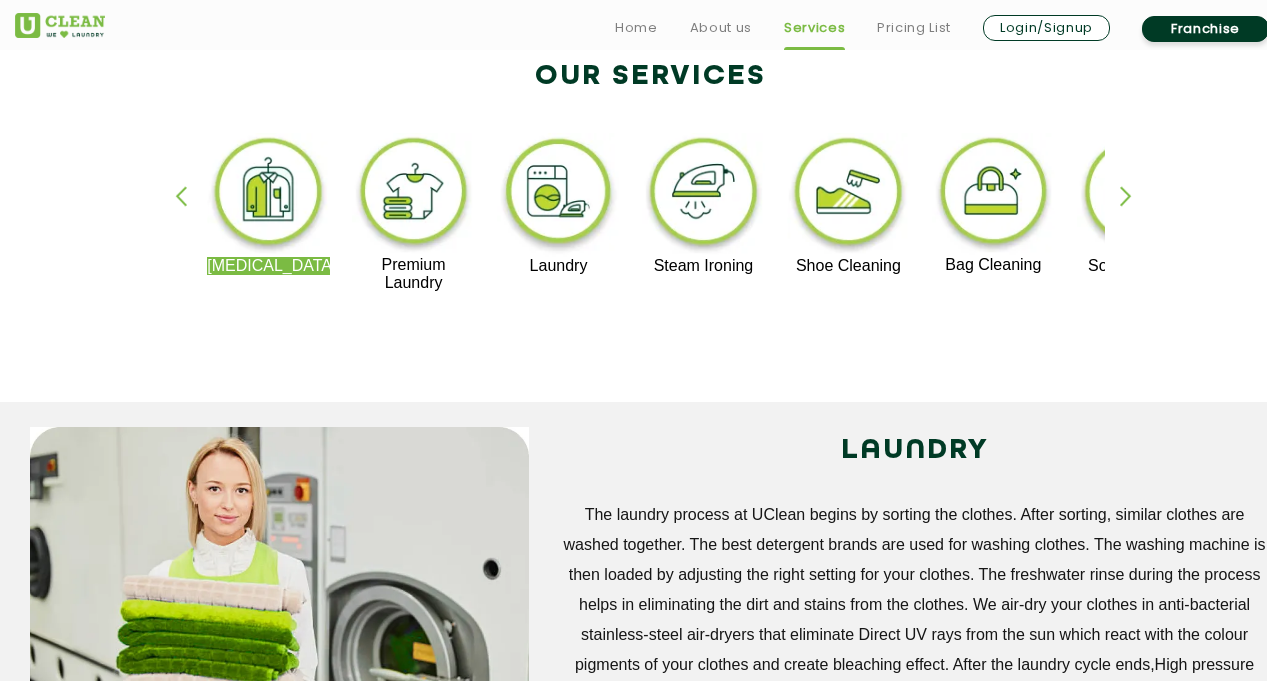 click at bounding box center (1135, 213) 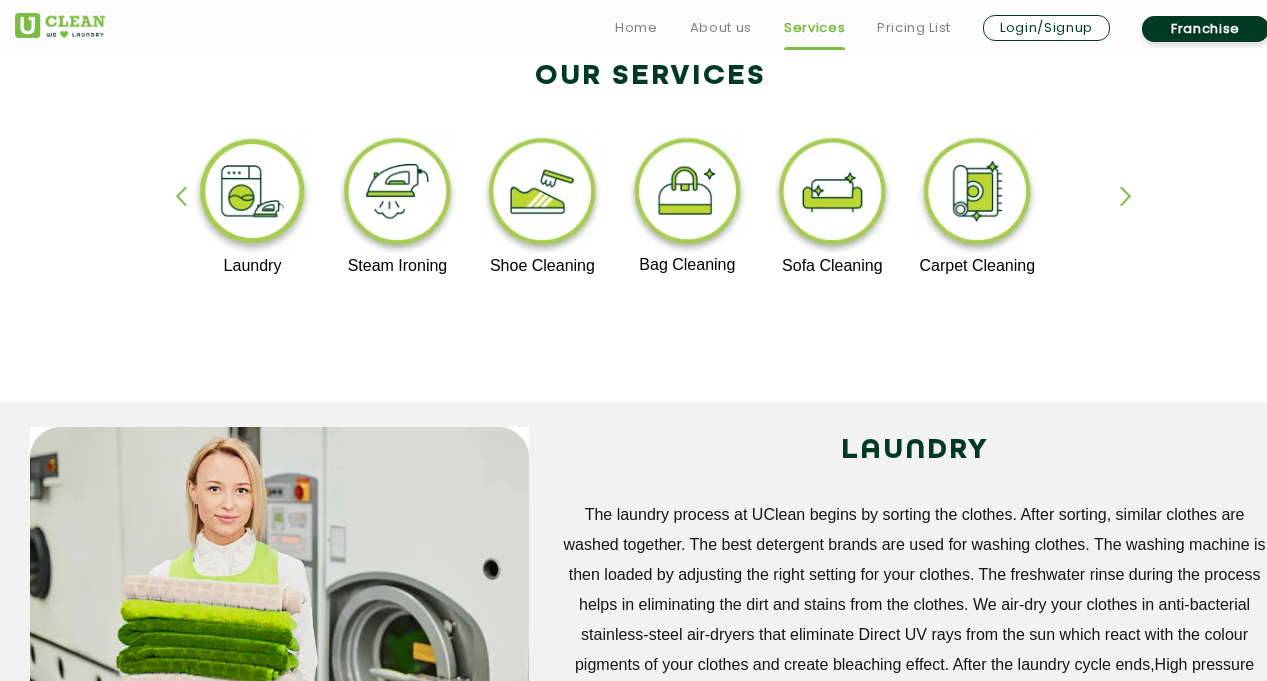 click at bounding box center [1135, 213] 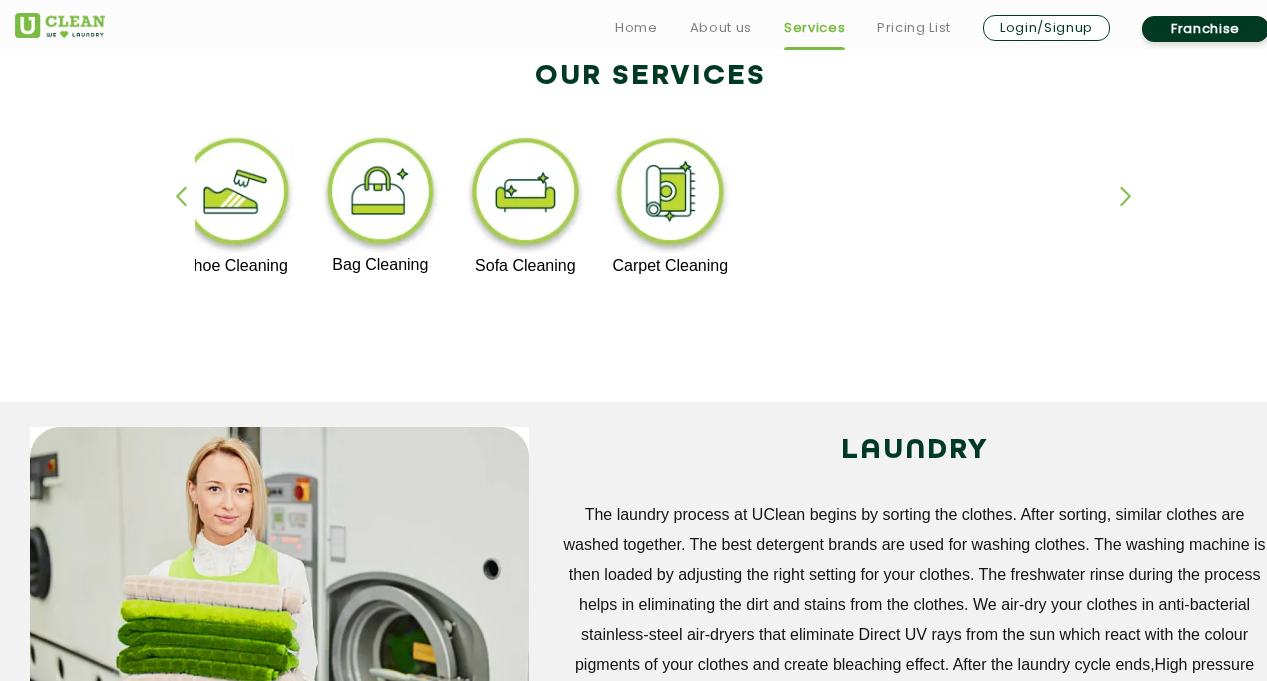click at bounding box center (1135, 213) 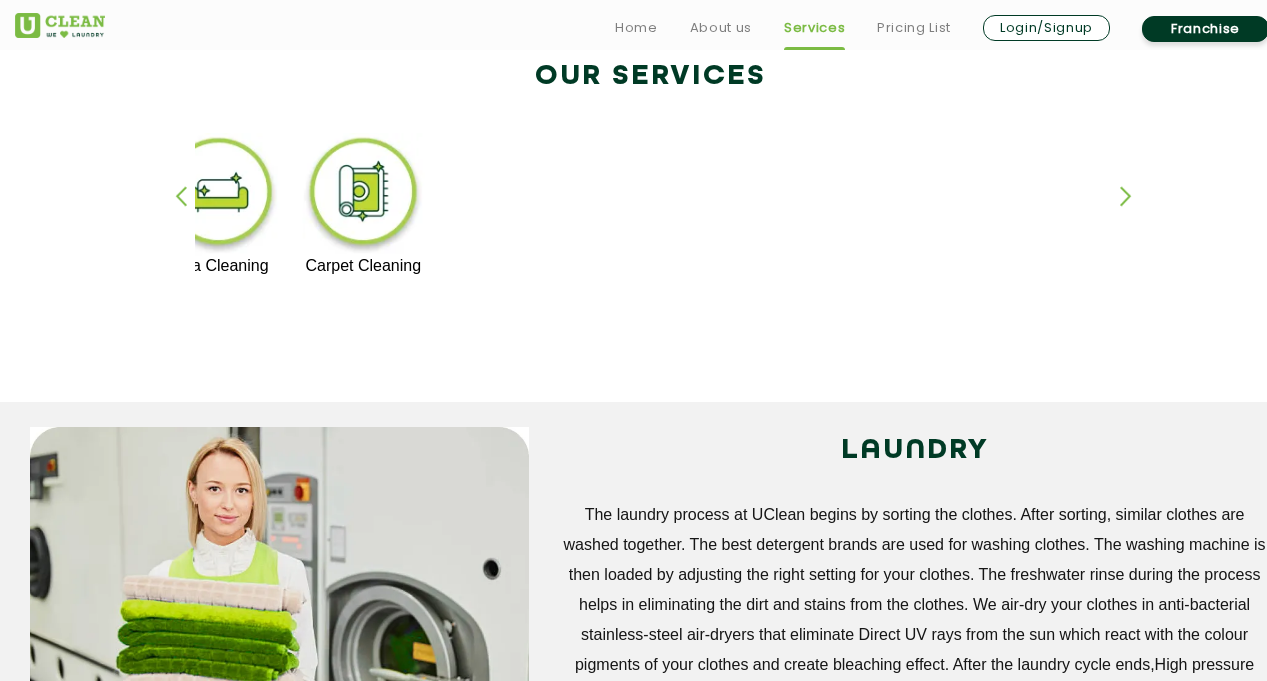click at bounding box center [1135, 213] 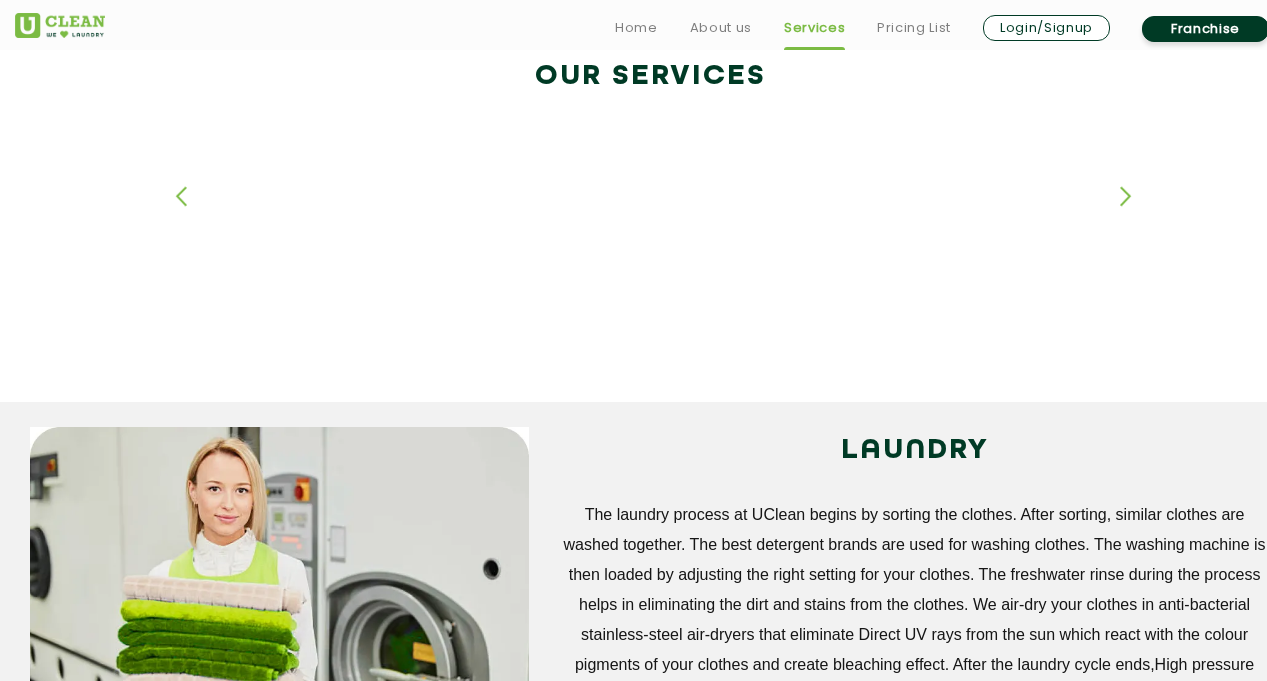 click at bounding box center (1135, 213) 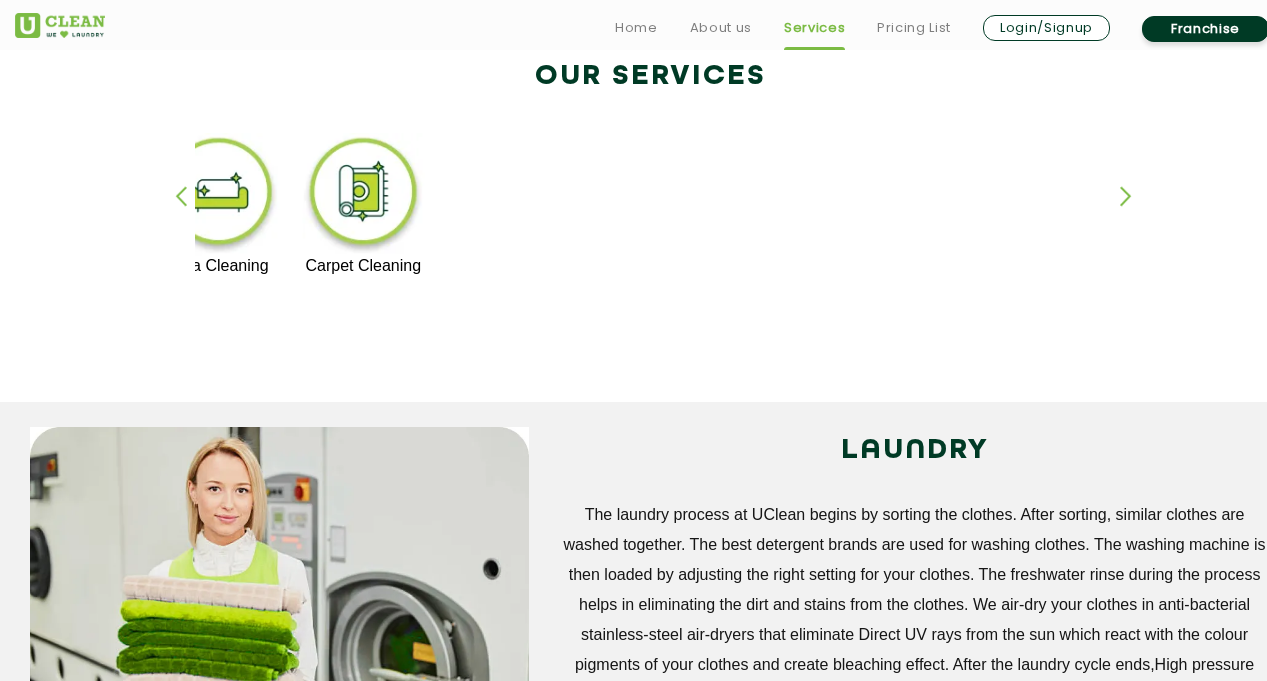 click at bounding box center [190, 213] 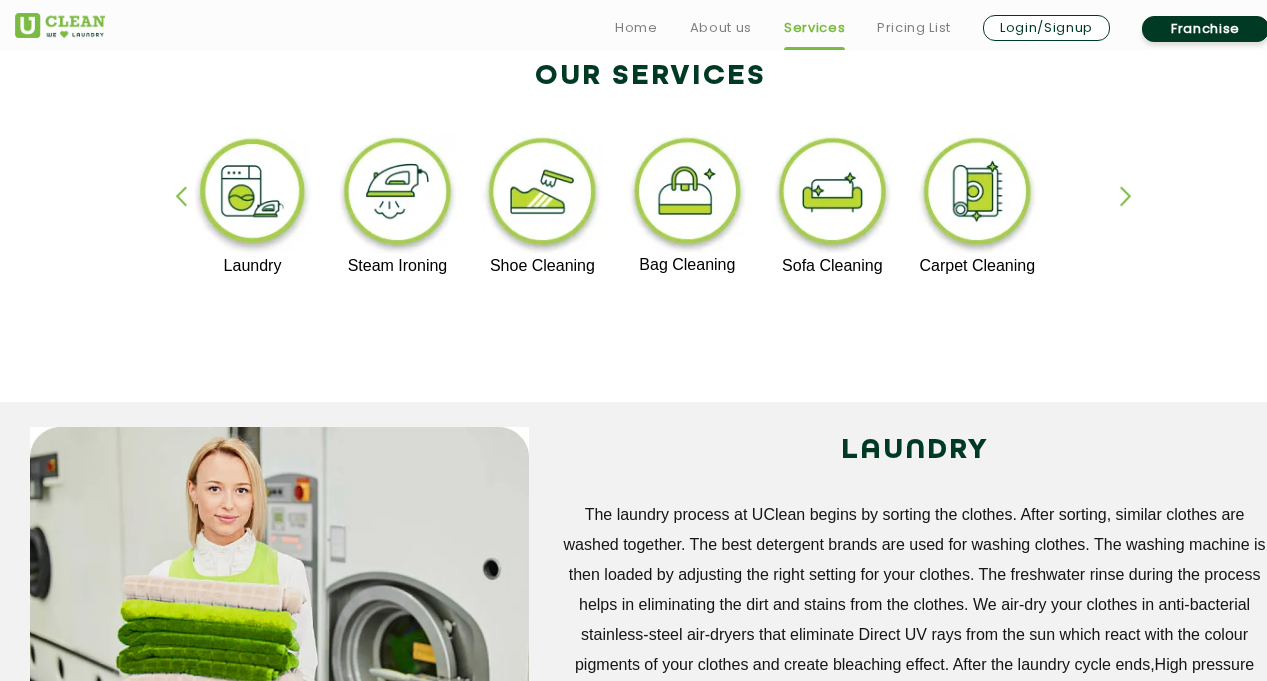 click at bounding box center [190, 213] 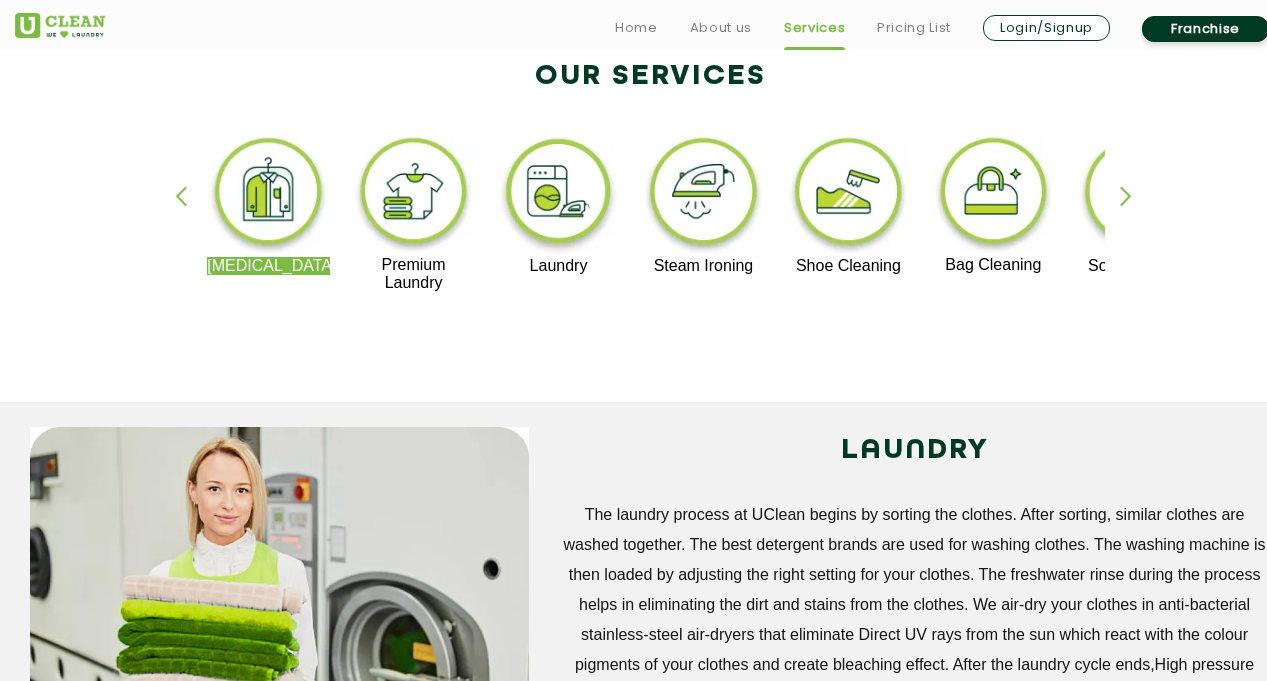 click at bounding box center (190, 213) 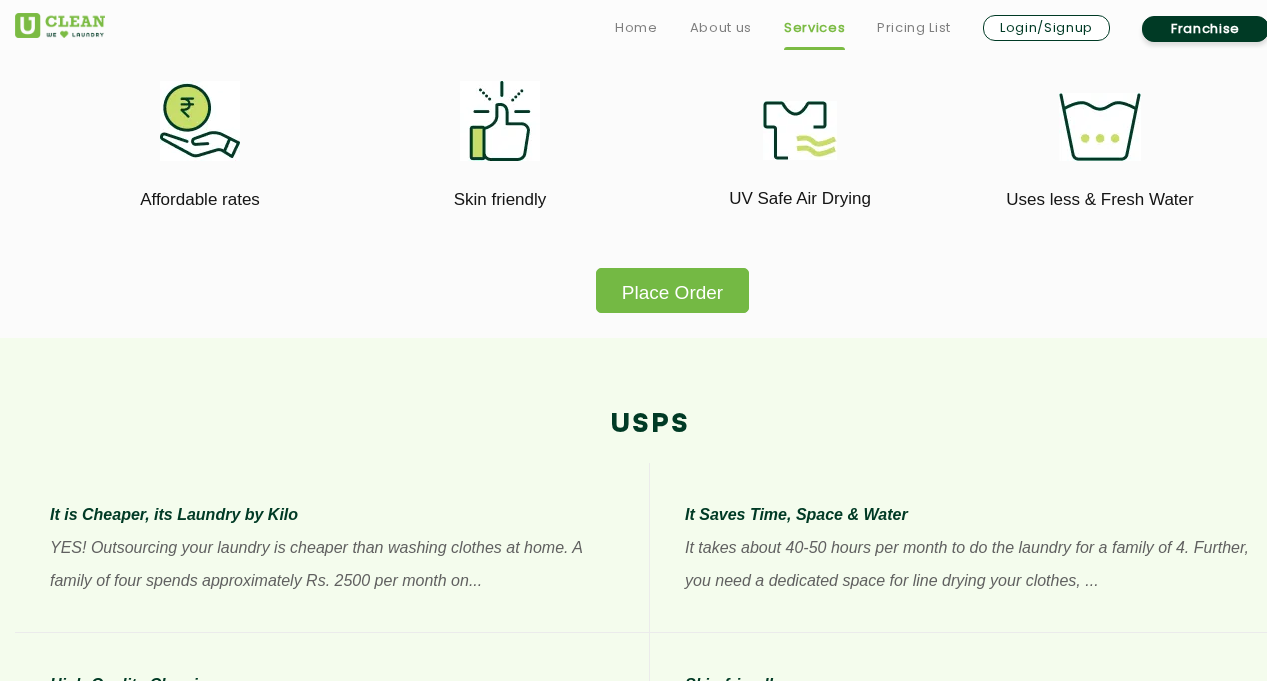 scroll, scrollTop: 1240, scrollLeft: 0, axis: vertical 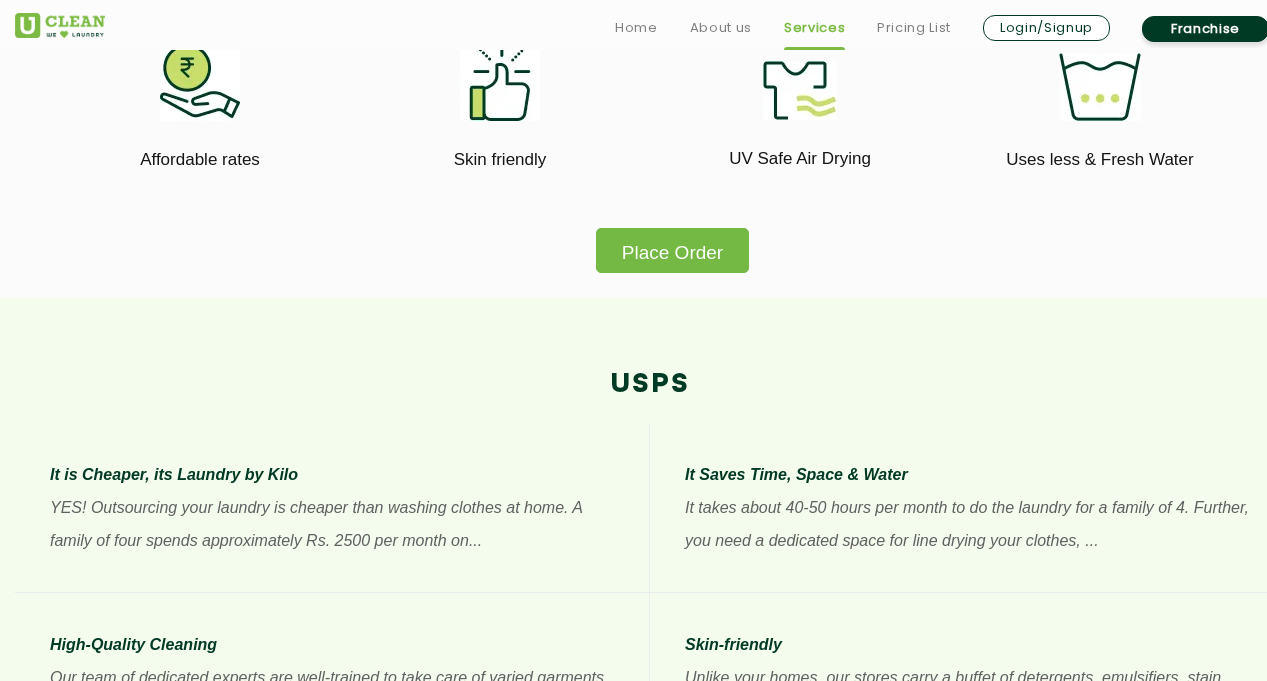 click on "Place Order" 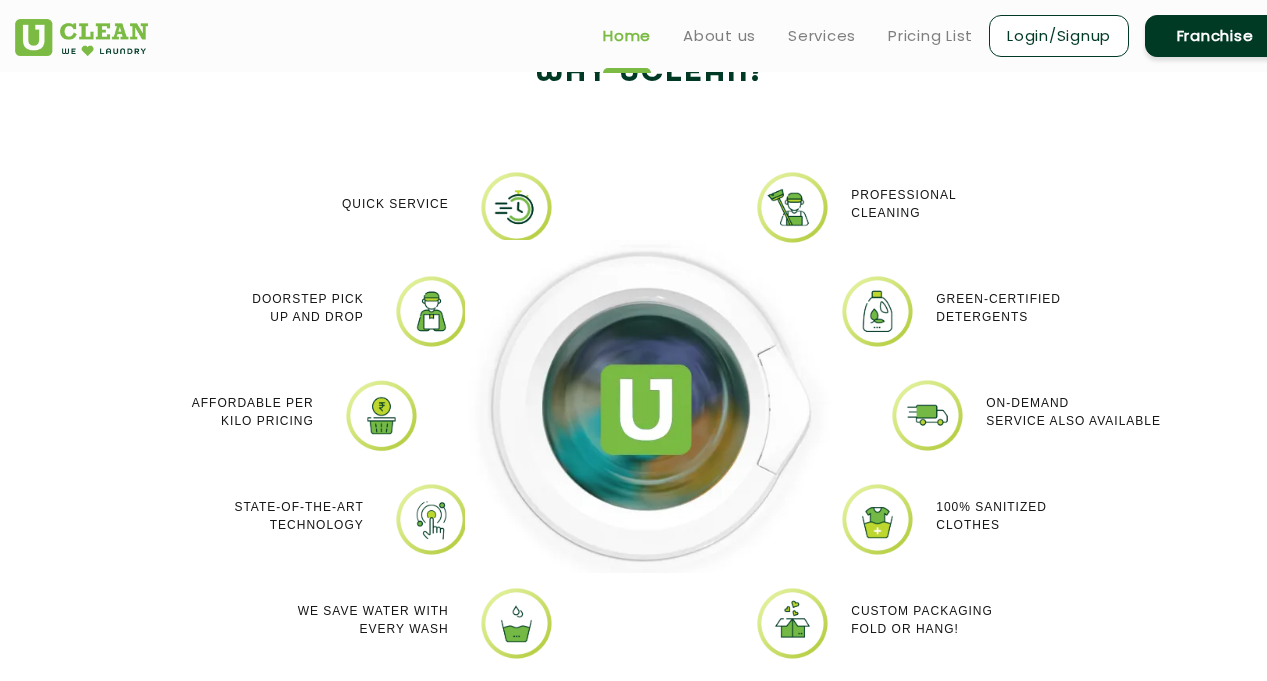 scroll, scrollTop: 0, scrollLeft: 0, axis: both 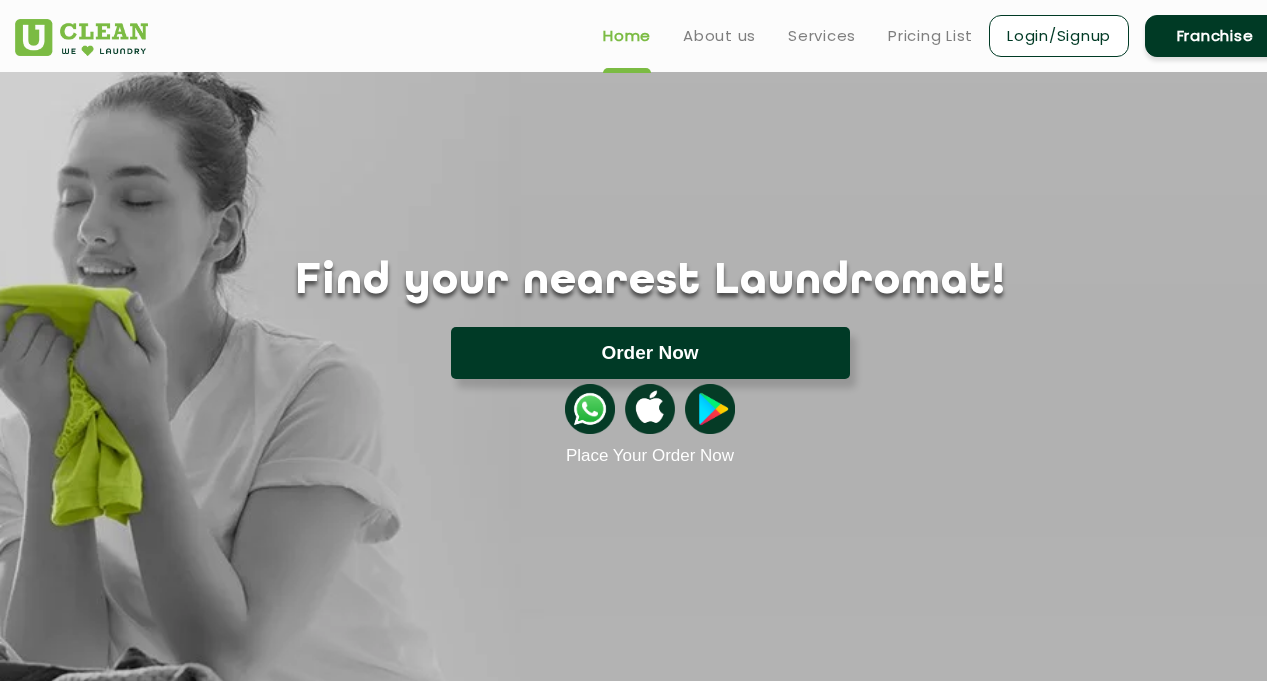 drag, startPoint x: 0, startPoint y: 0, endPoint x: 594, endPoint y: 360, distance: 694.5761 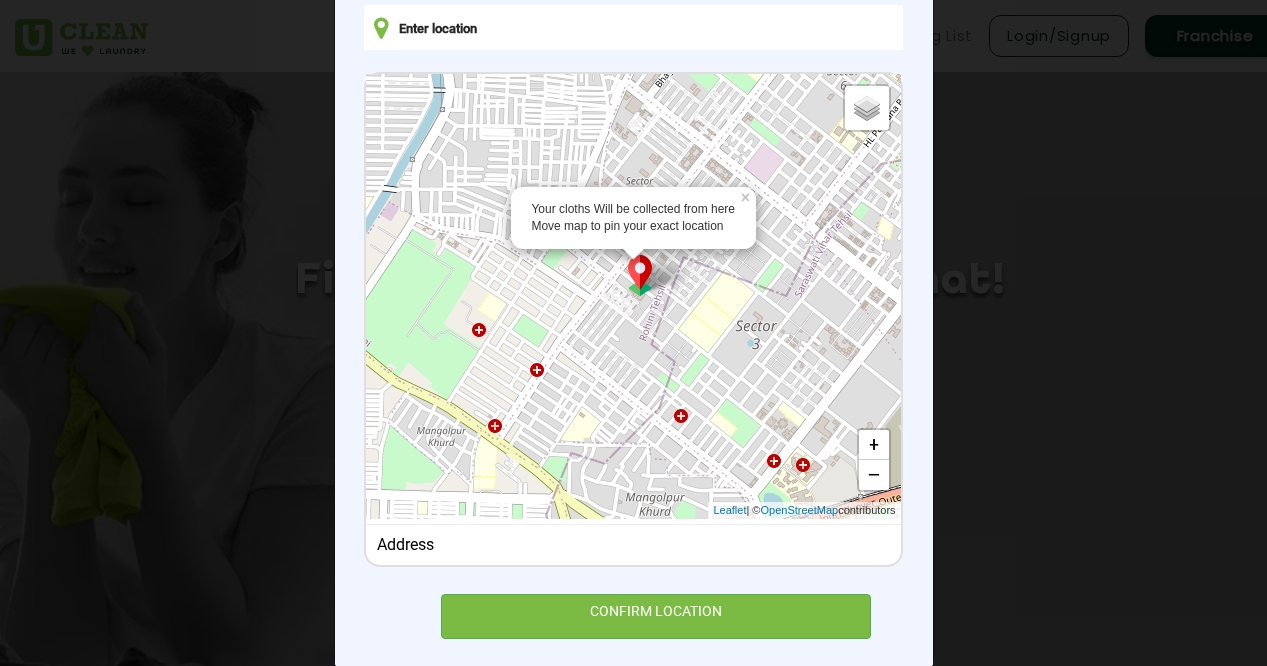scroll, scrollTop: 235, scrollLeft: 0, axis: vertical 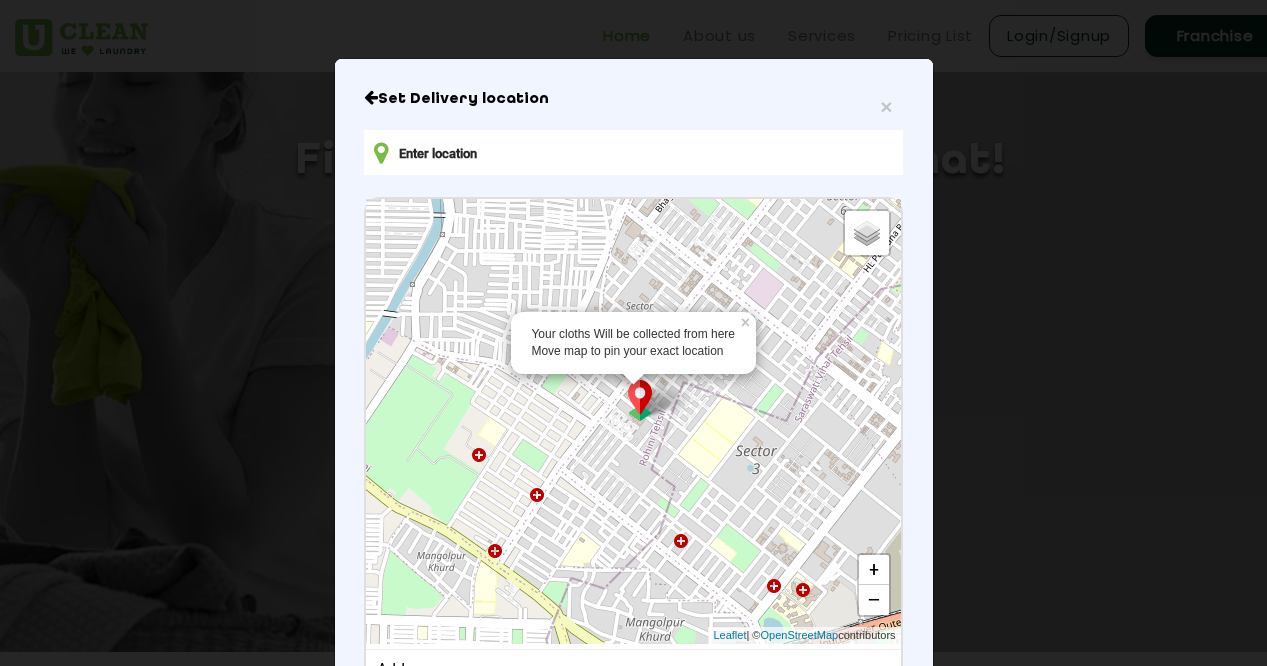 click on "Your cloths Will be collected from here  Move map to pin your exact location ×  Default   Satellite + − Leaflet  | ©  OpenStreetMap  contributors" at bounding box center (633, 421) 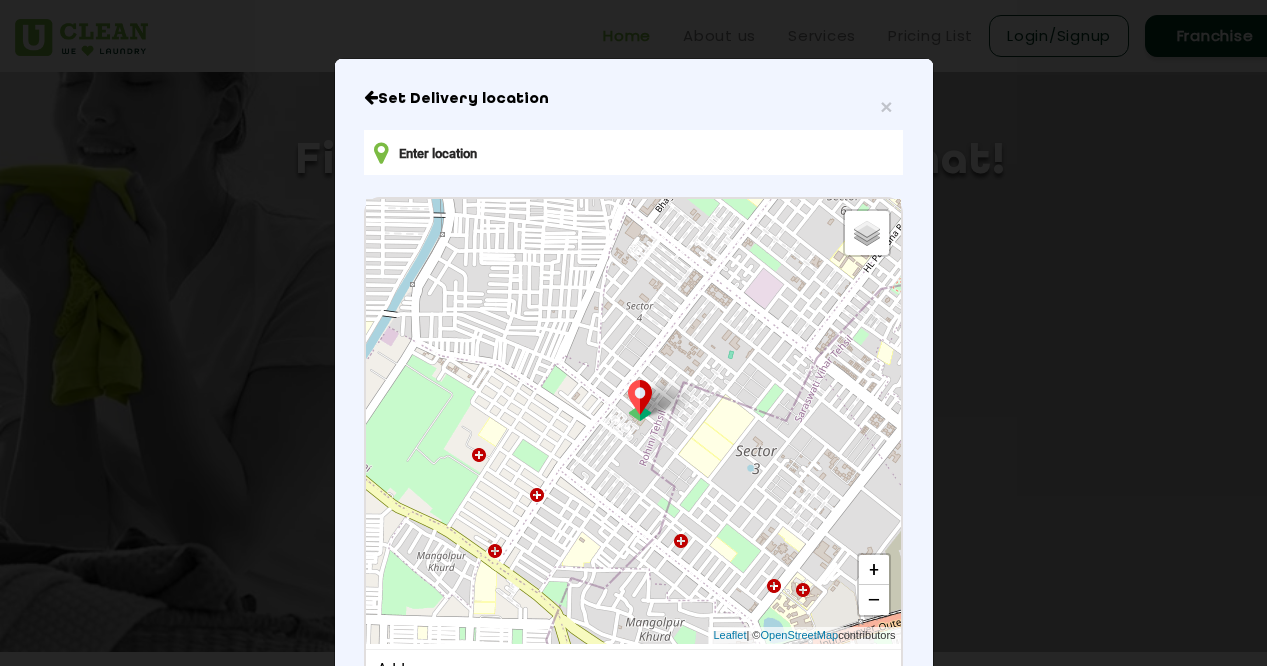 click on "Default   Satellite + − Leaflet  | ©  OpenStreetMap  contributors" at bounding box center [633, 421] 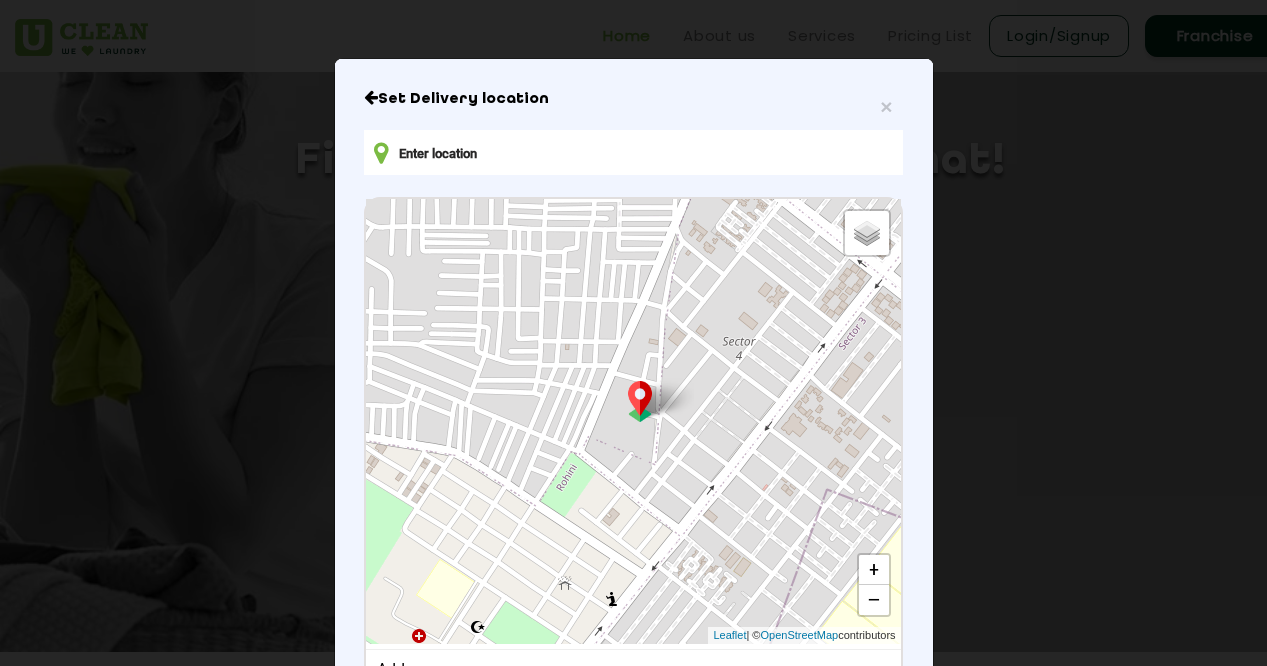 click on "Default   Satellite + − Leaflet  | ©  OpenStreetMap  contributors" at bounding box center (633, 421) 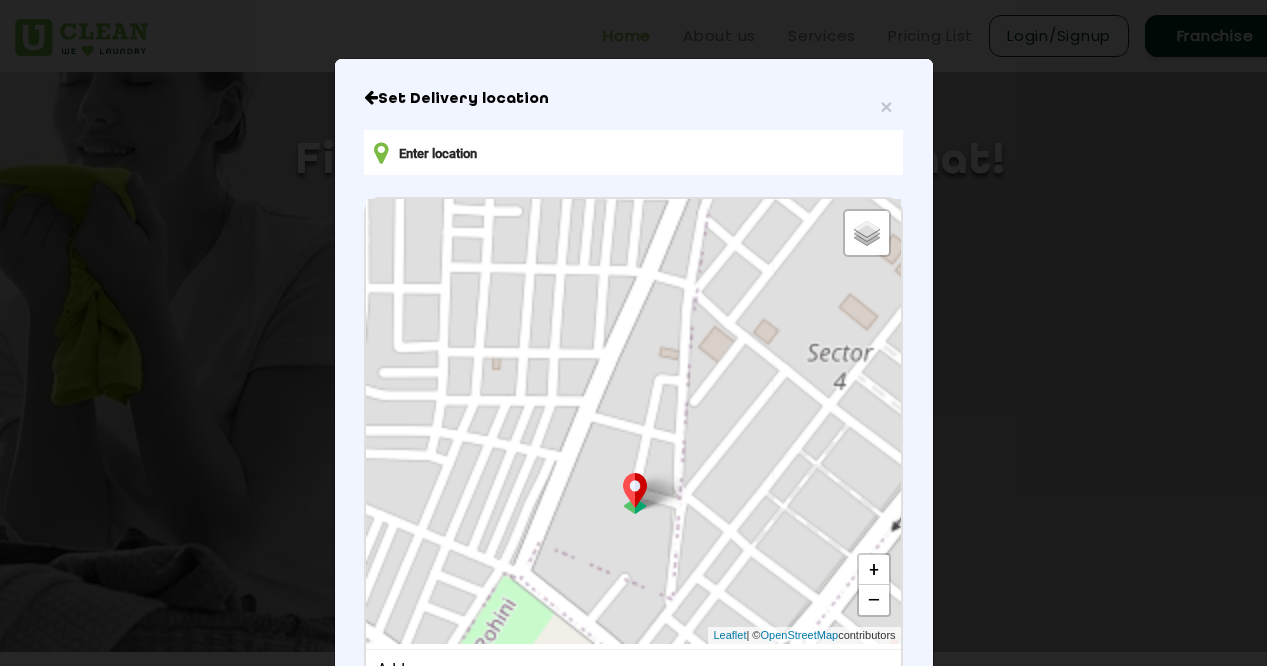 click on "Default   Satellite + − Leaflet  | ©  OpenStreetMap  contributors" at bounding box center (633, 421) 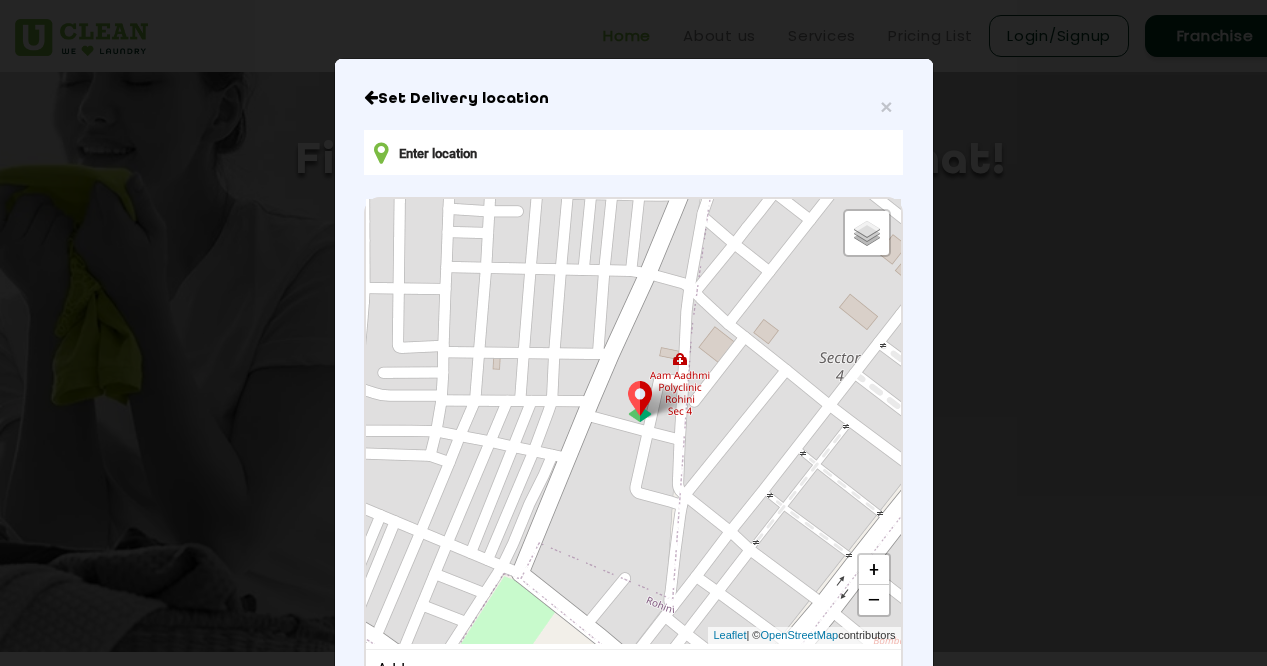 click on "Default   Satellite + − Leaflet  | ©  OpenStreetMap  contributors" at bounding box center [633, 421] 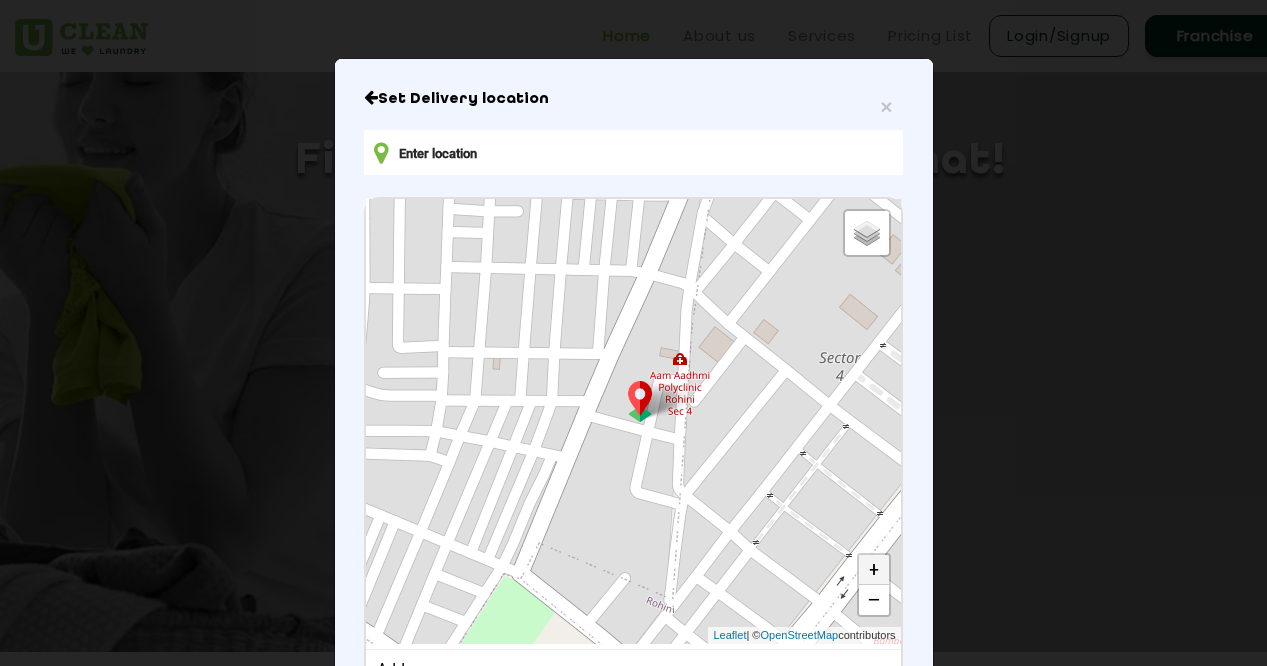 click on "+" at bounding box center (874, 570) 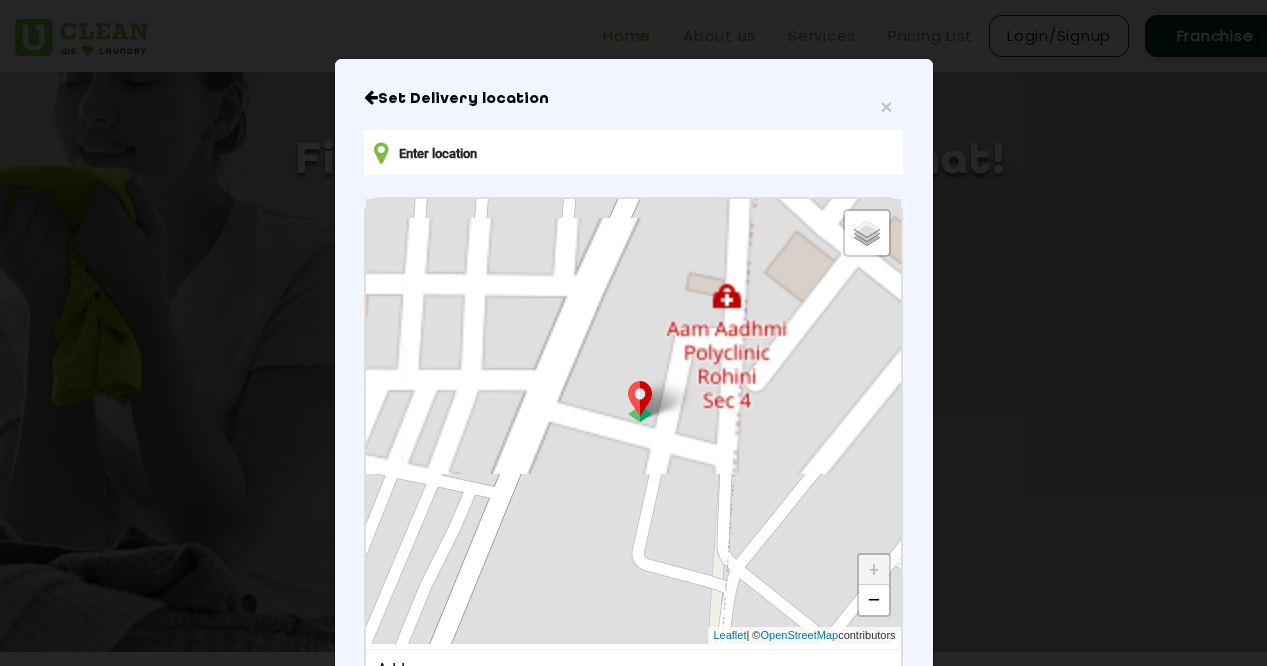 click on "+" at bounding box center (874, 570) 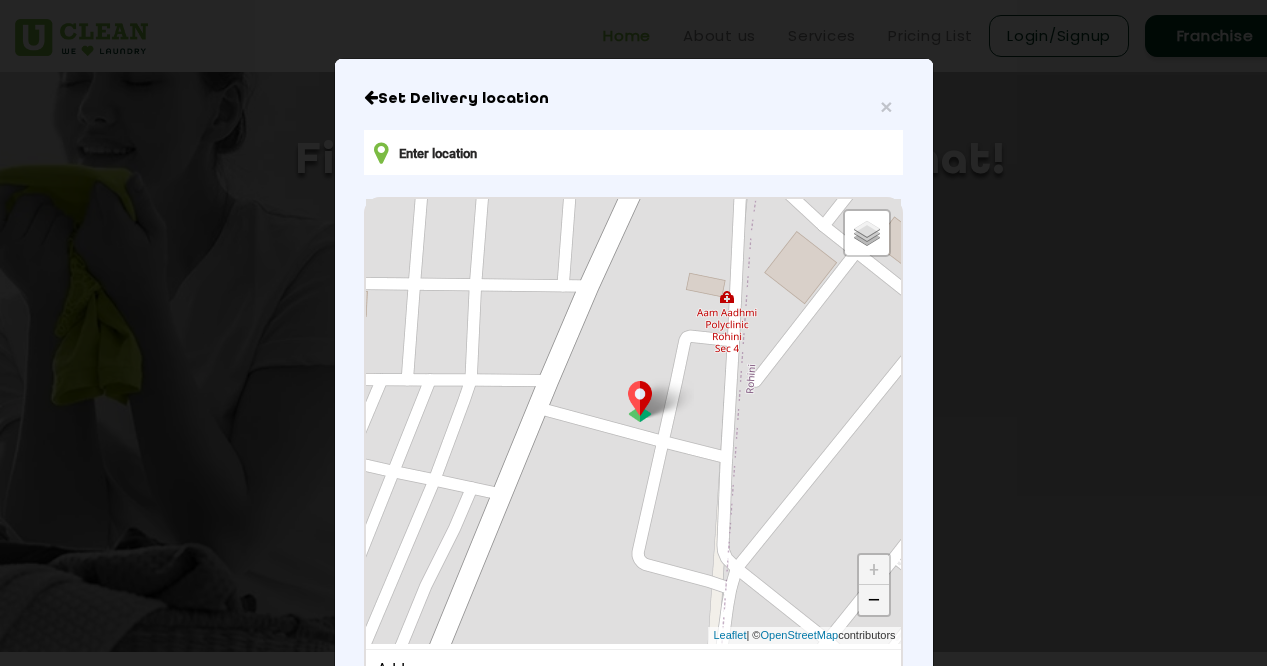 click on "−" at bounding box center [874, 600] 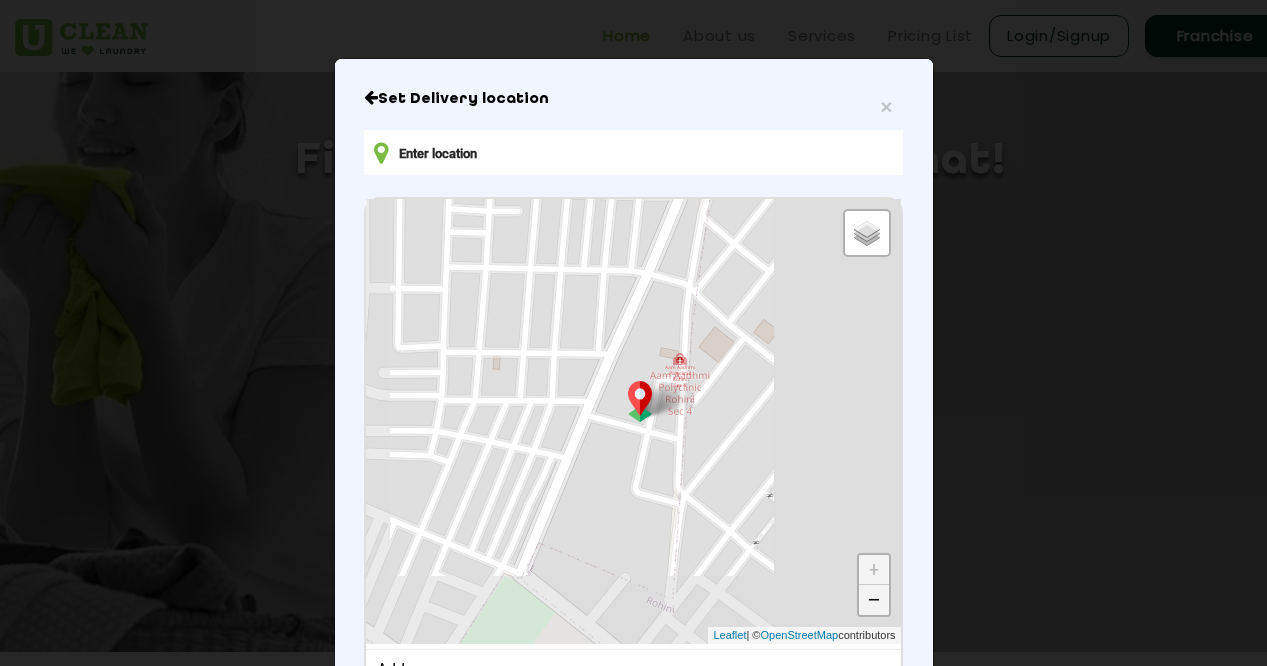 click on "−" at bounding box center (874, 600) 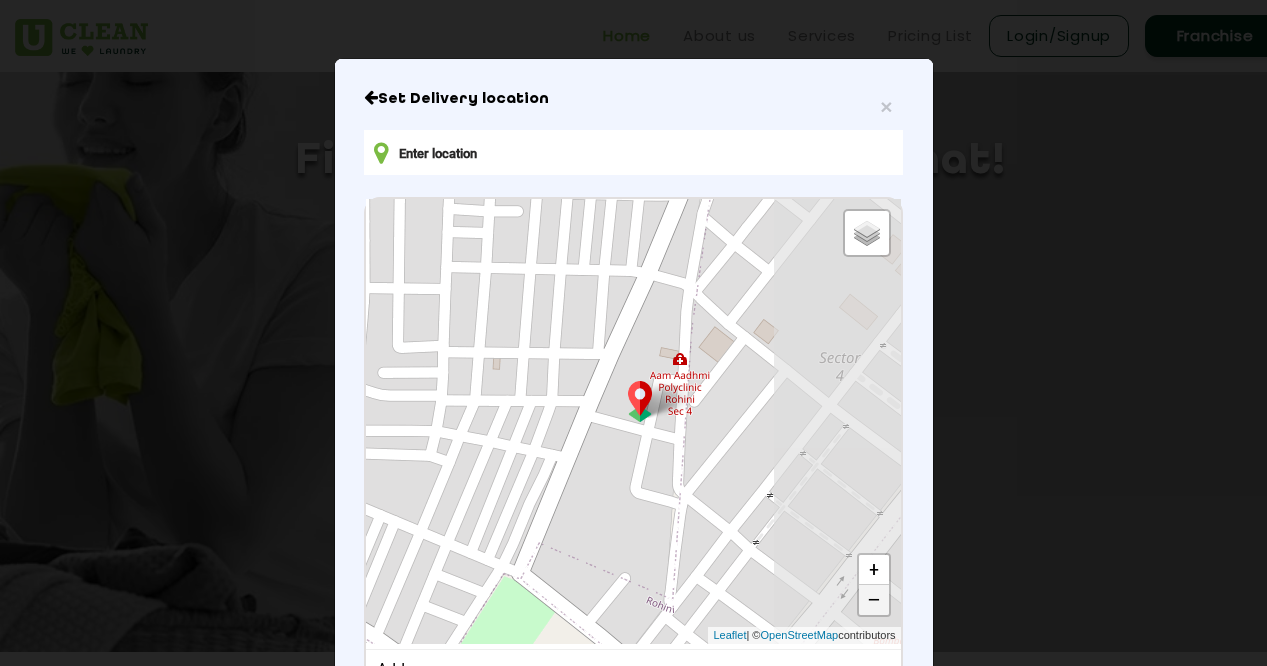 click on "−" at bounding box center (874, 600) 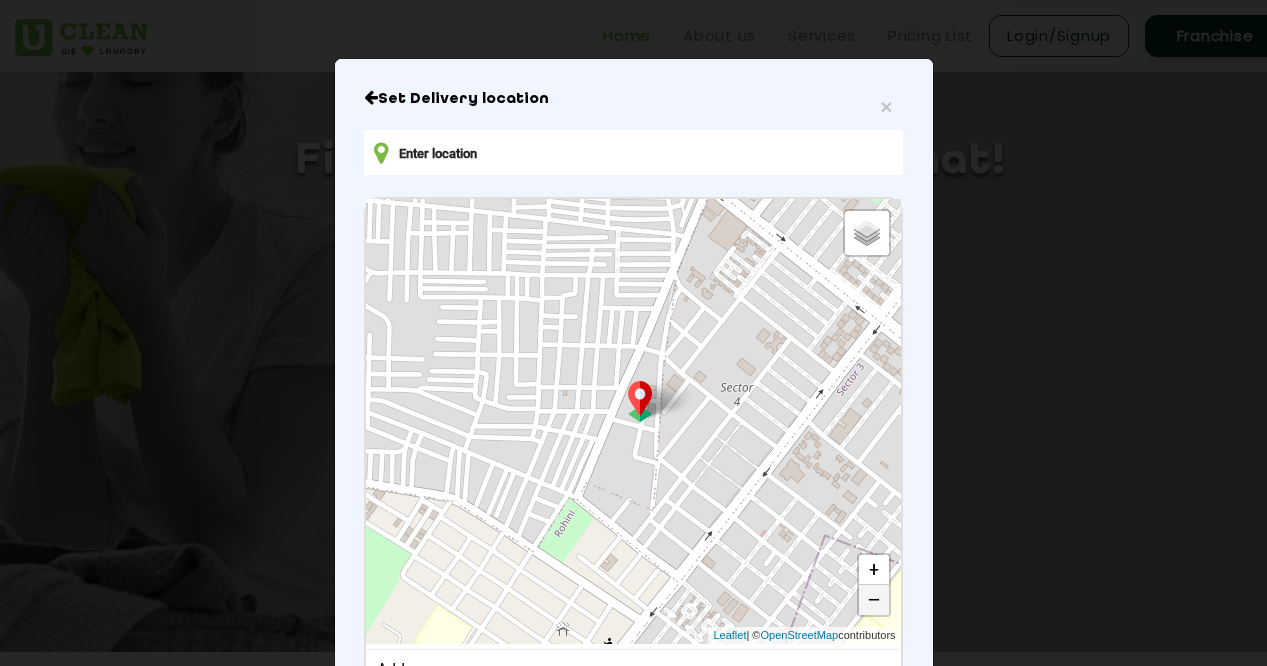 click on "−" at bounding box center [874, 600] 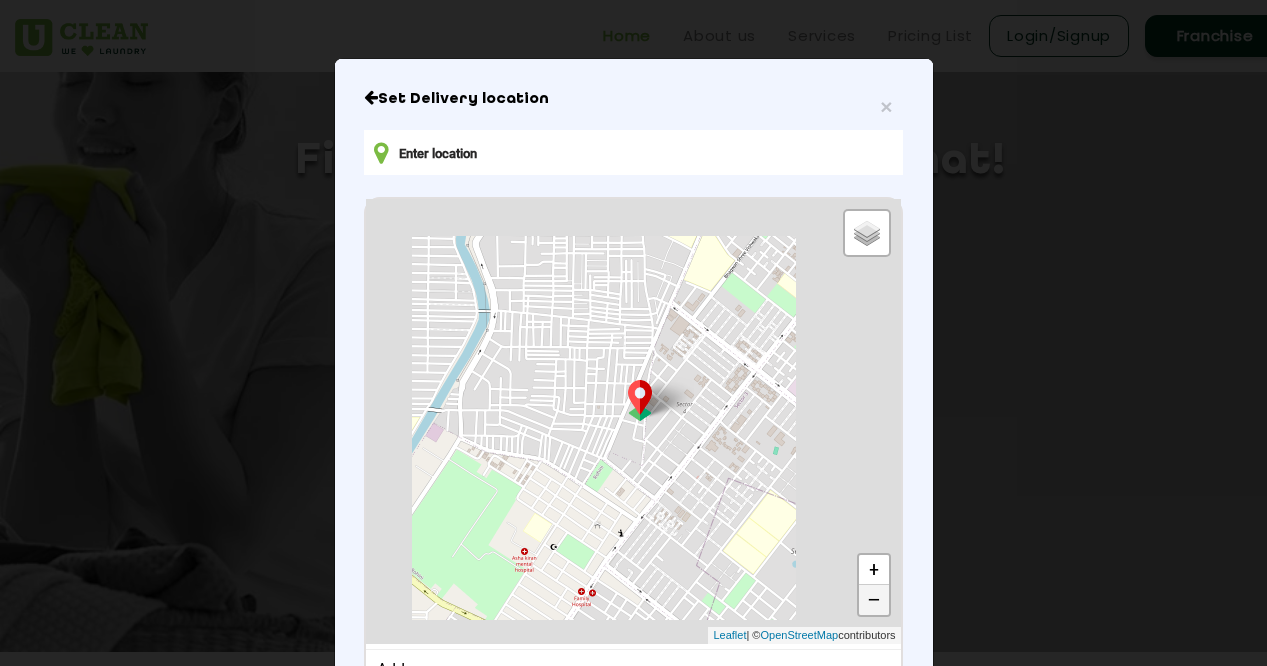 click on "−" at bounding box center (874, 600) 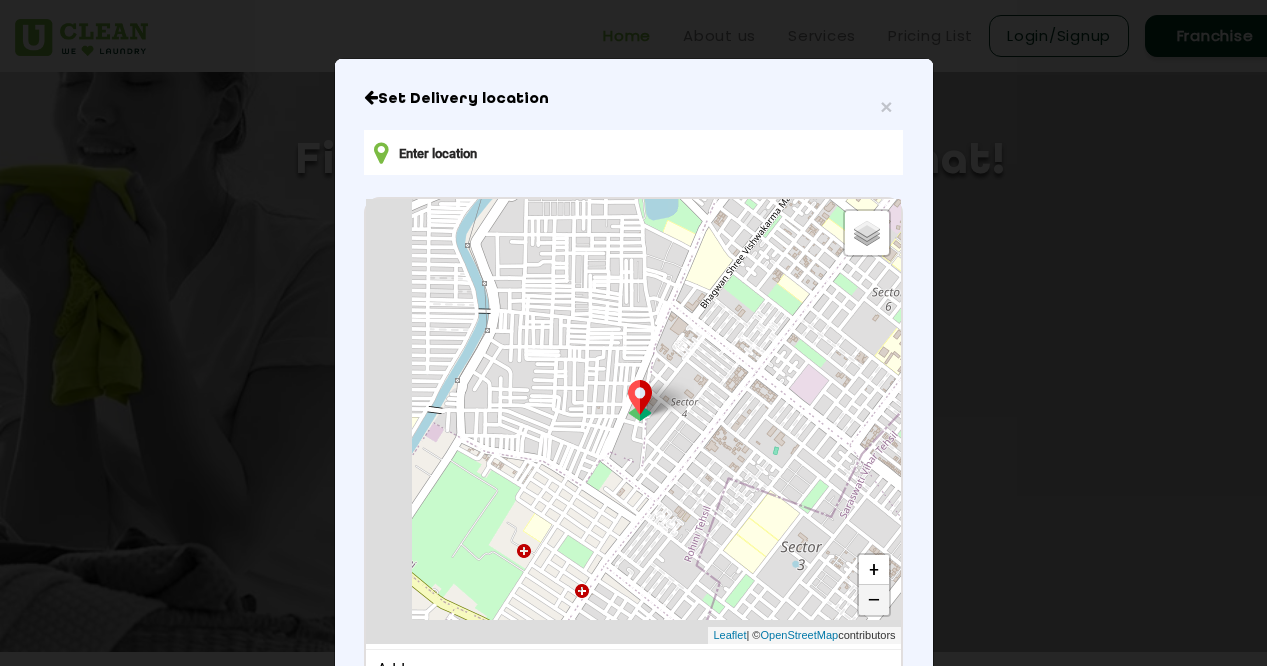 click on "−" at bounding box center [874, 600] 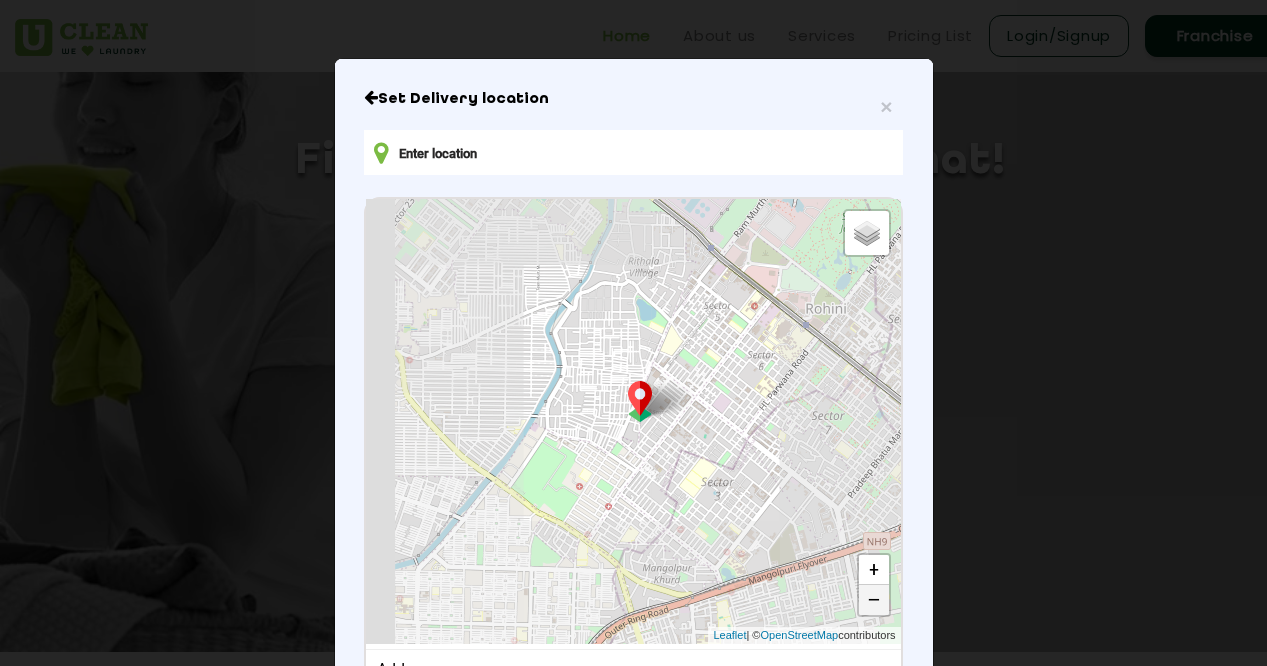 click on "−" at bounding box center [874, 600] 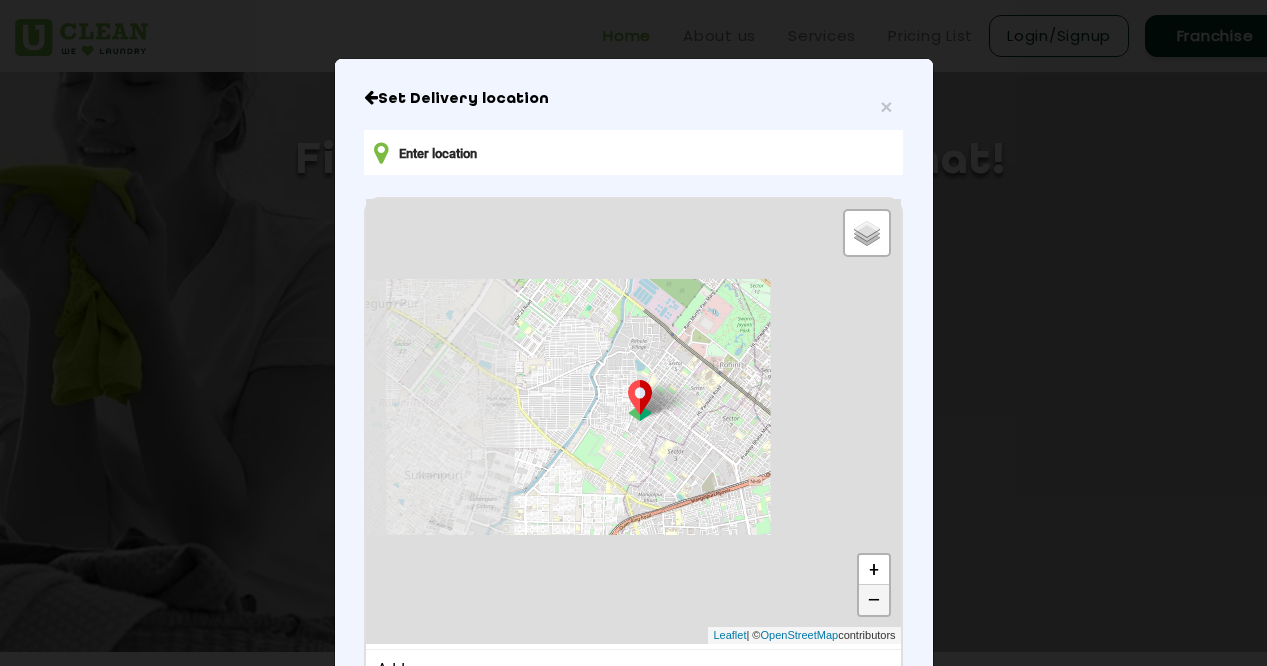 click on "−" at bounding box center [874, 600] 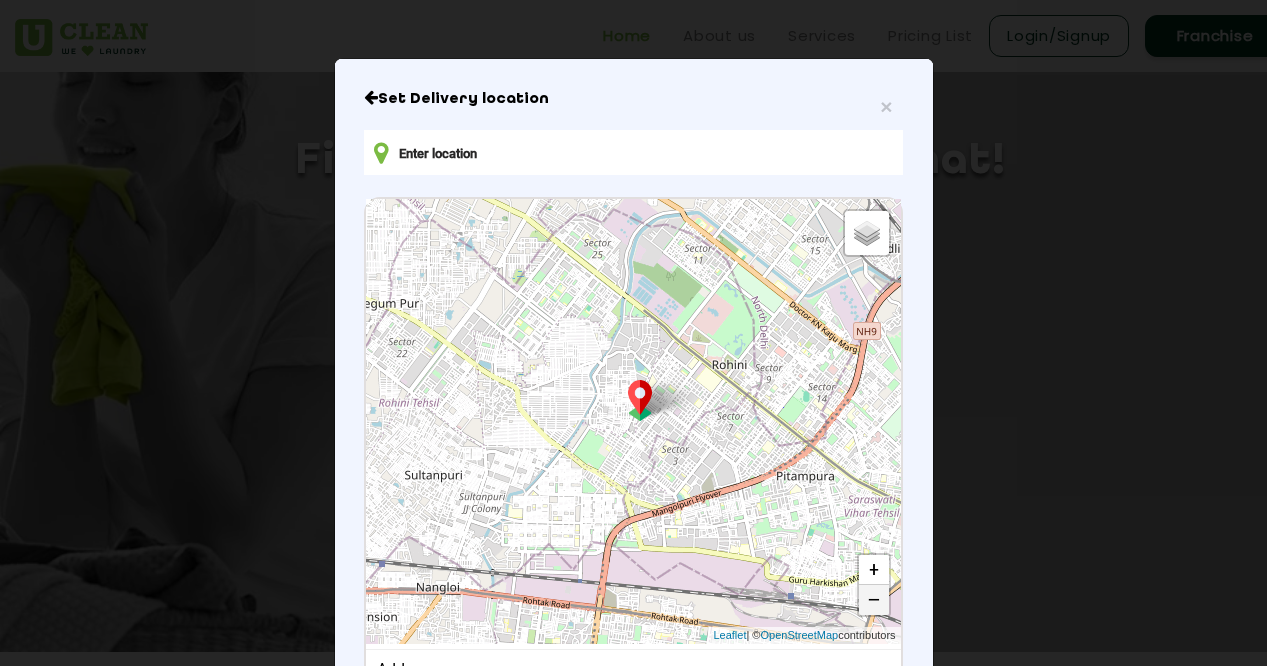 click on "−" at bounding box center [874, 600] 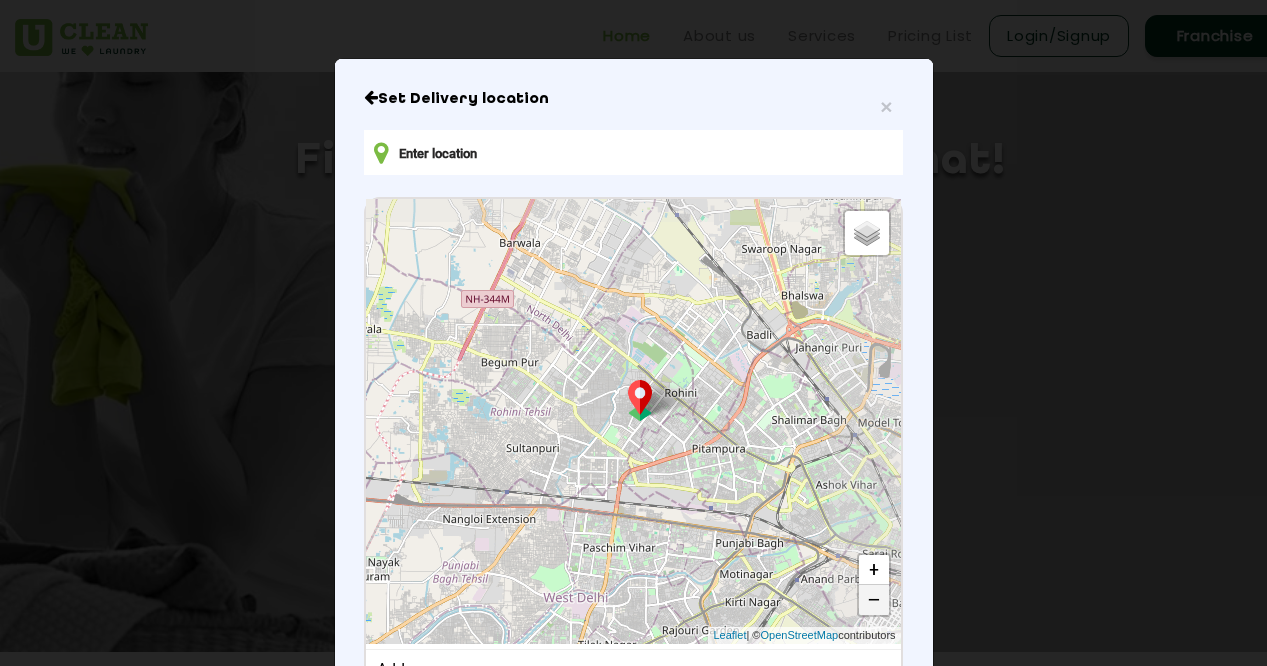 click on "−" at bounding box center (874, 600) 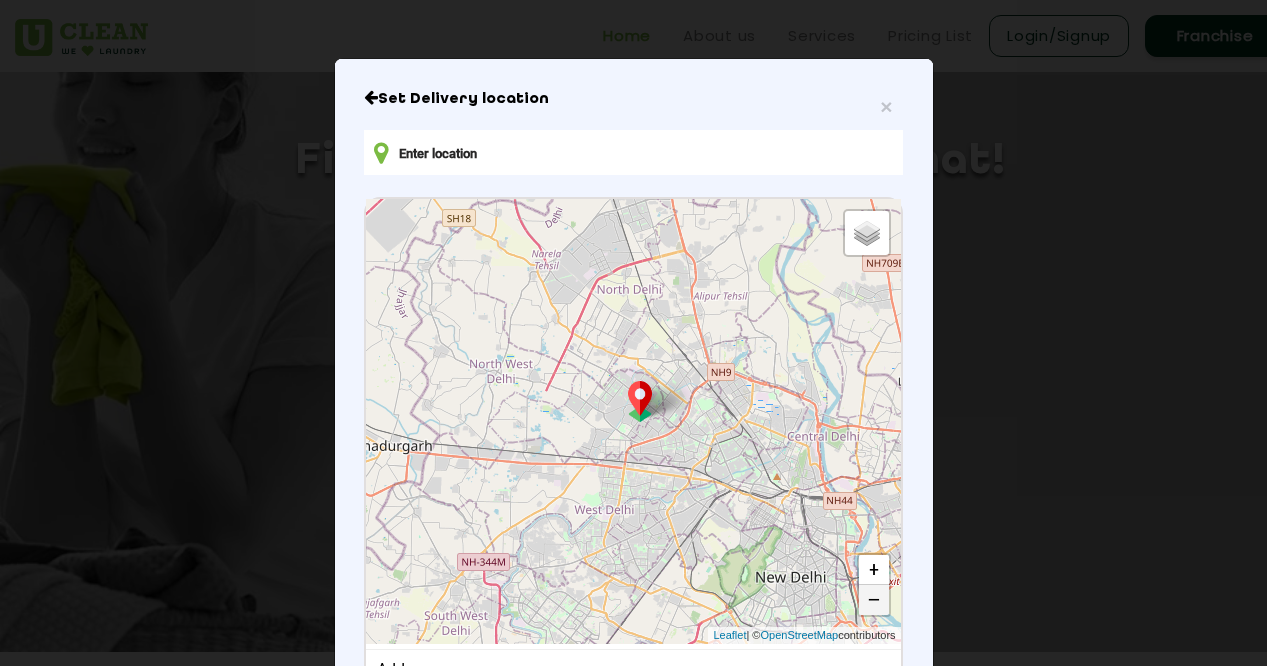 click on "−" at bounding box center (874, 600) 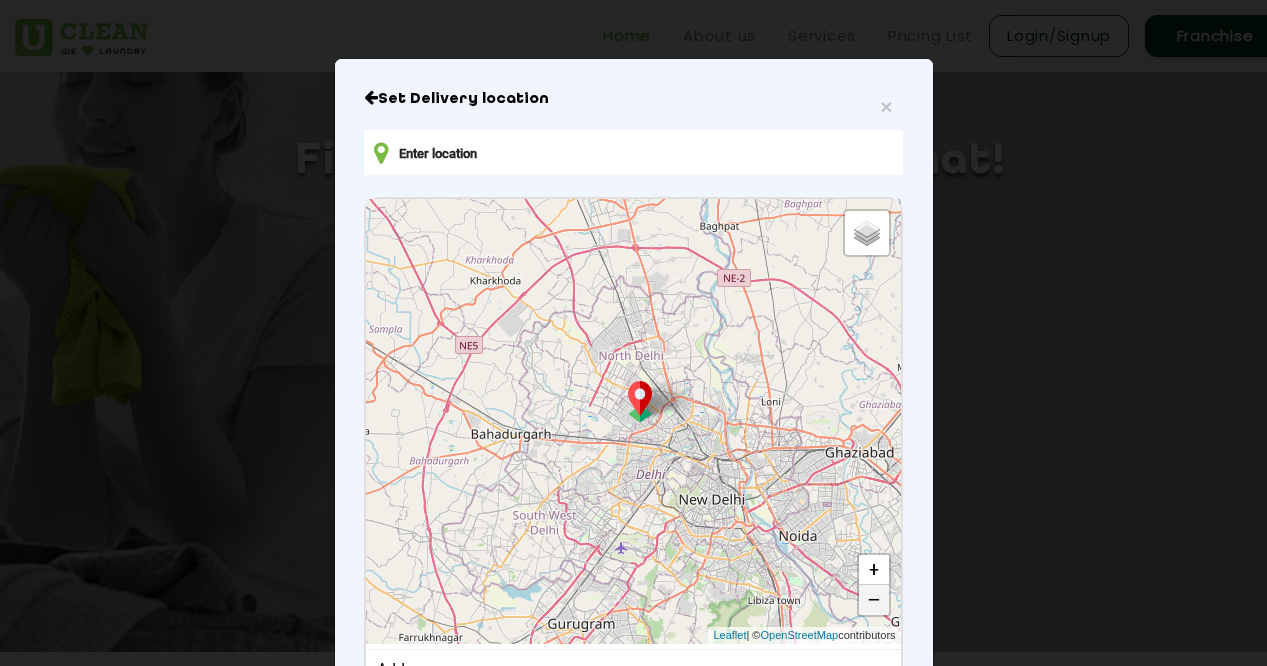 click on "−" at bounding box center (874, 600) 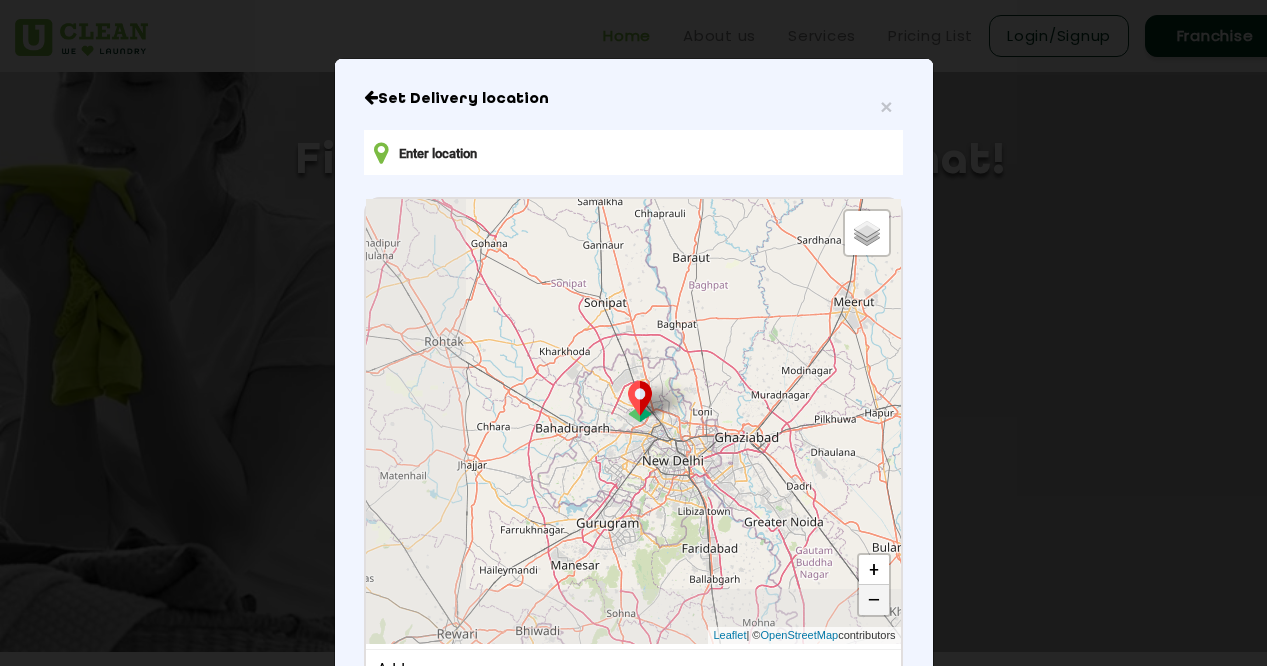 click on "−" at bounding box center (874, 600) 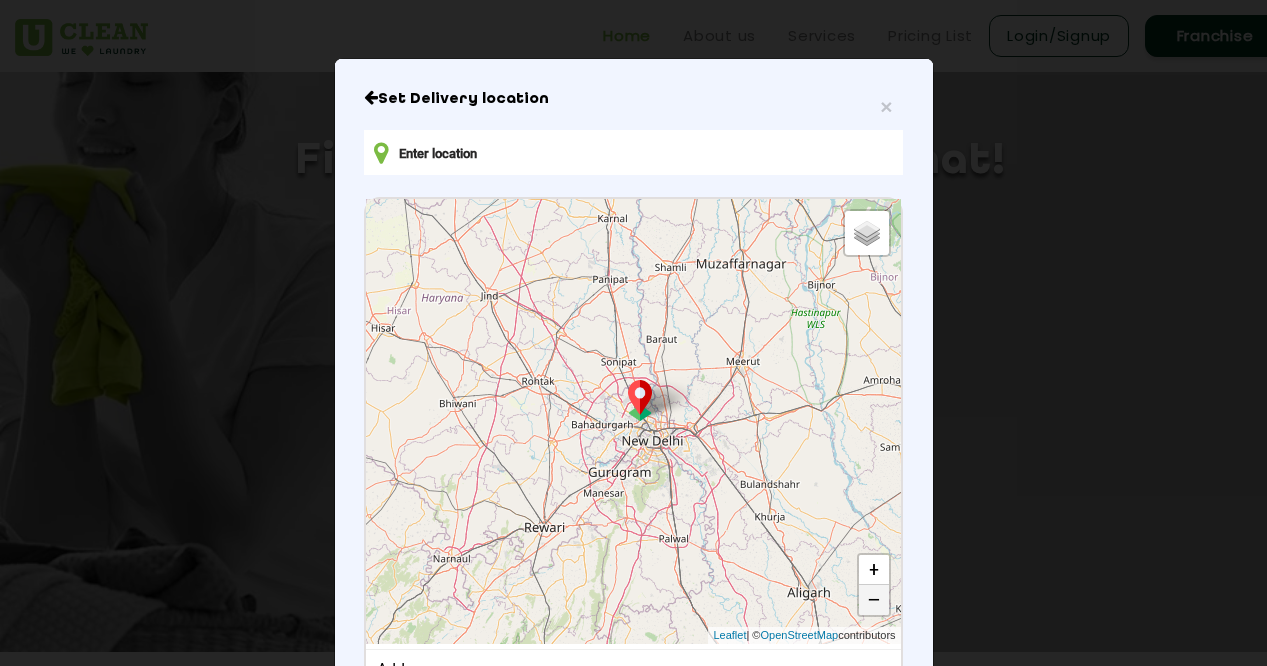 click on "−" at bounding box center (874, 600) 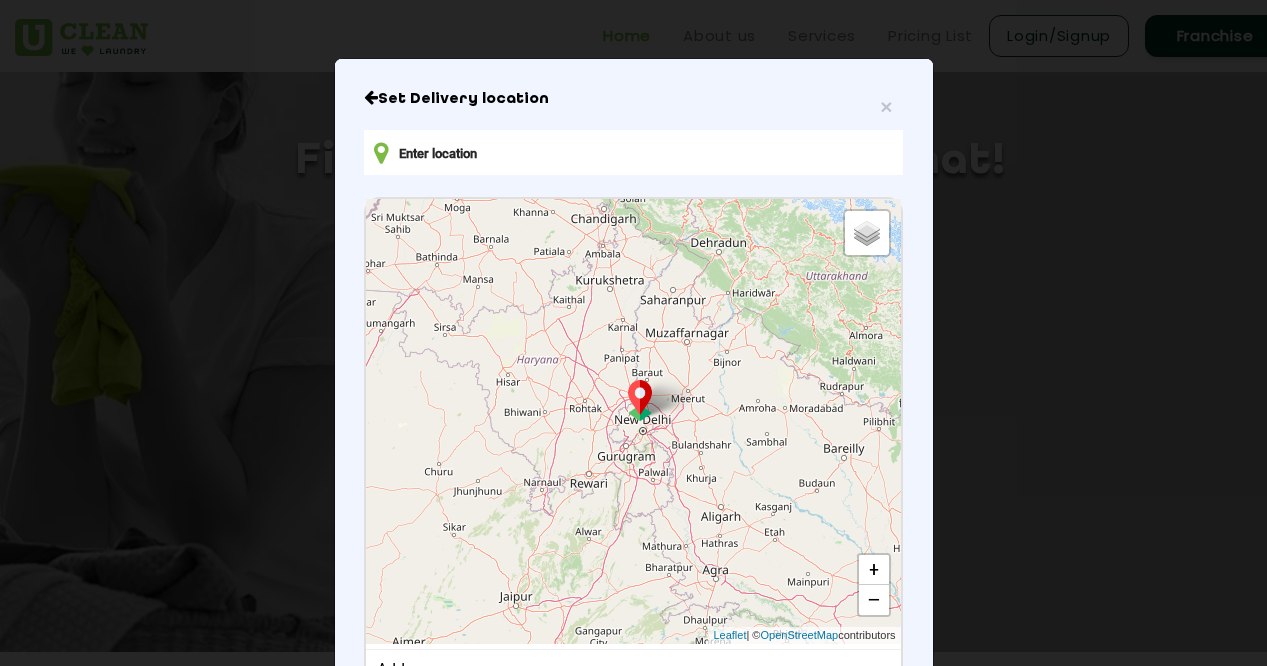 click on "Default   Satellite + − Leaflet  | ©  OpenStreetMap  contributors" at bounding box center (633, 421) 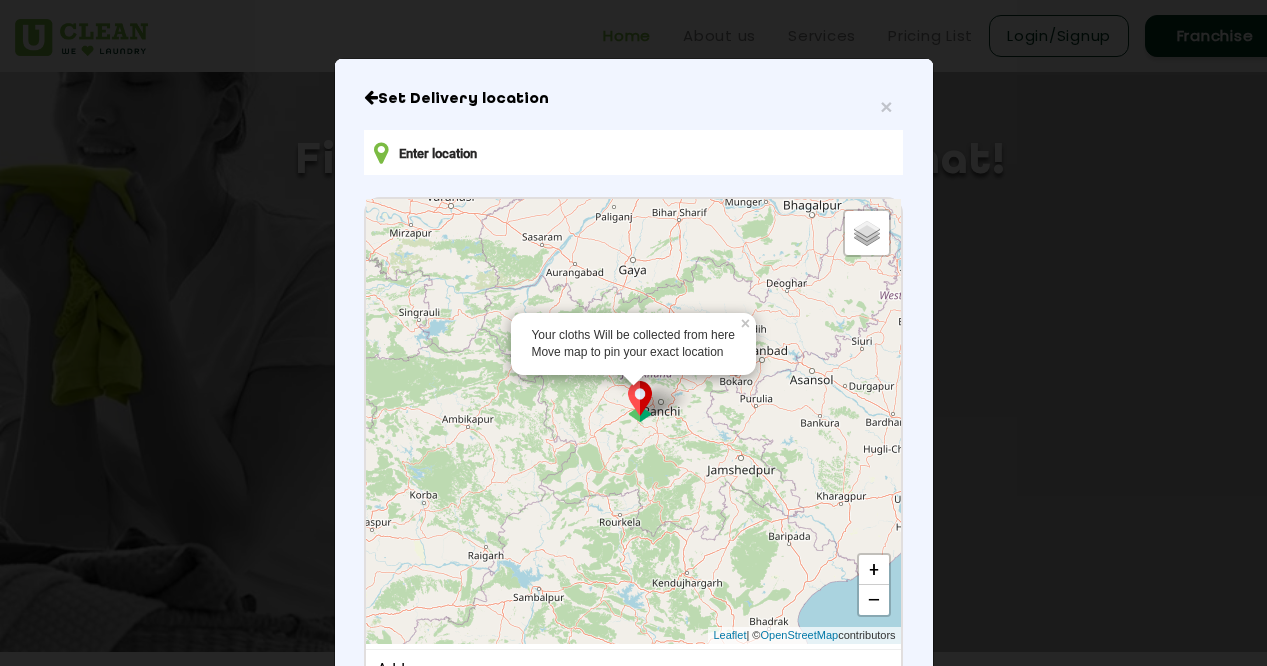 click at bounding box center [640, 401] 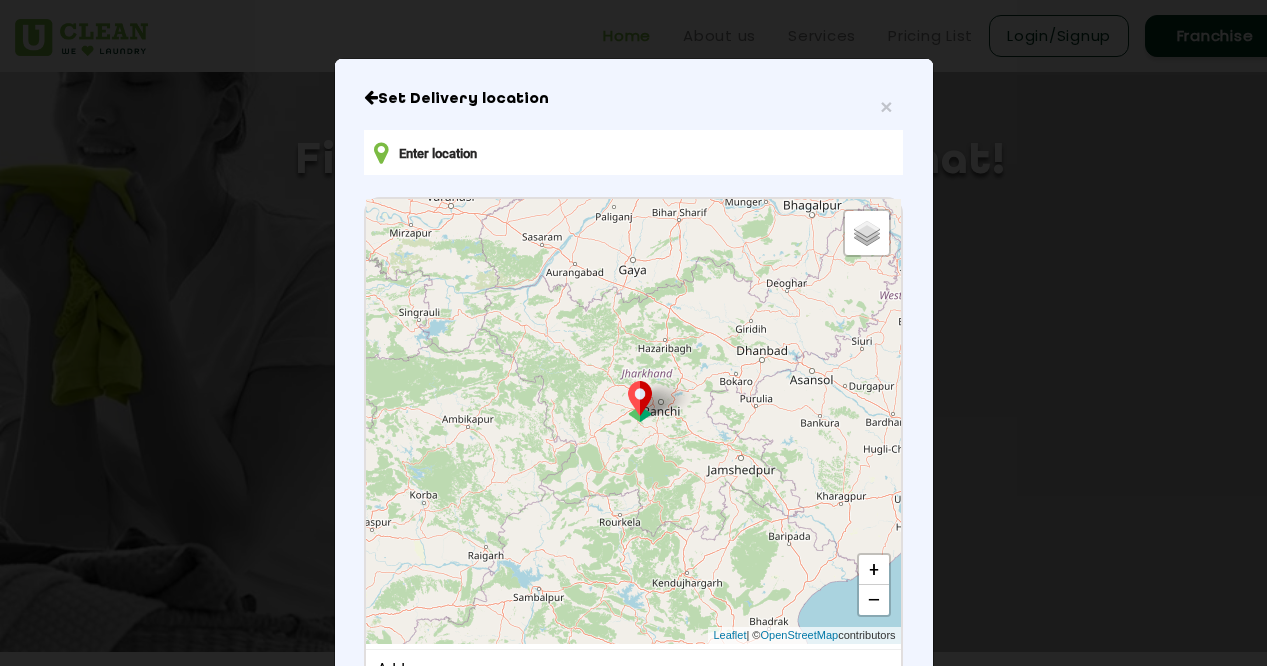 click on "Default   Satellite + − Leaflet  | ©  OpenStreetMap  contributors" at bounding box center [633, 421] 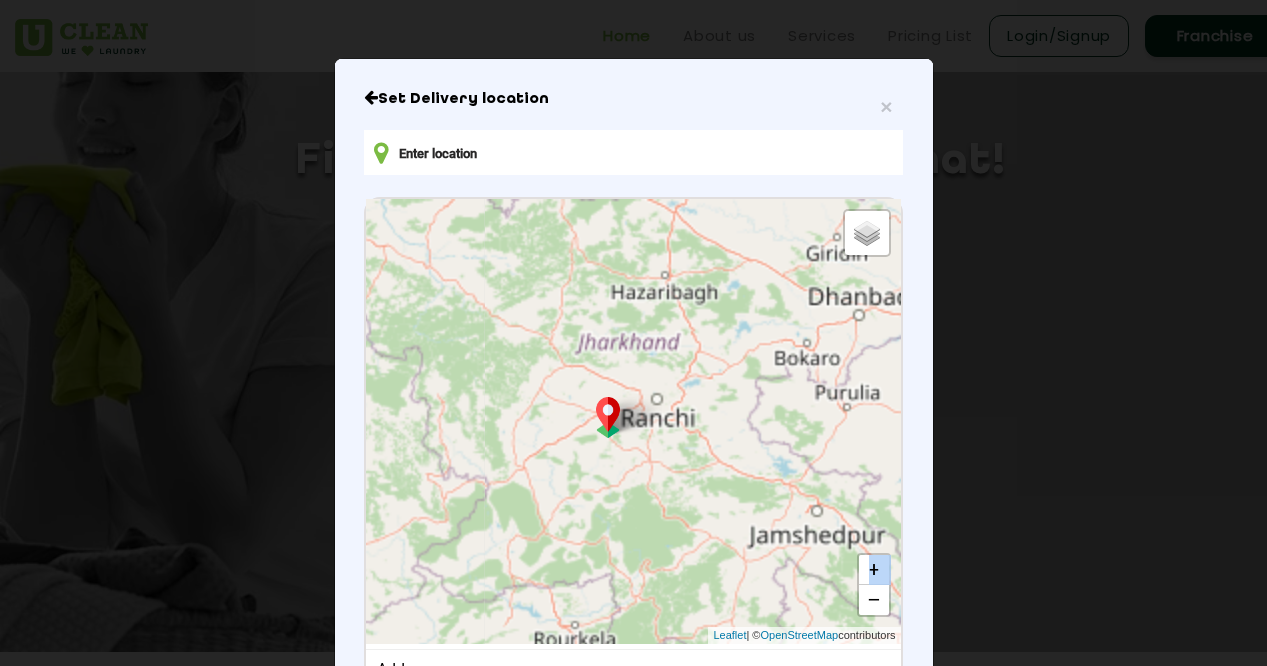 click on "Default   Satellite + − Leaflet  | ©  OpenStreetMap  contributors" at bounding box center (633, 421) 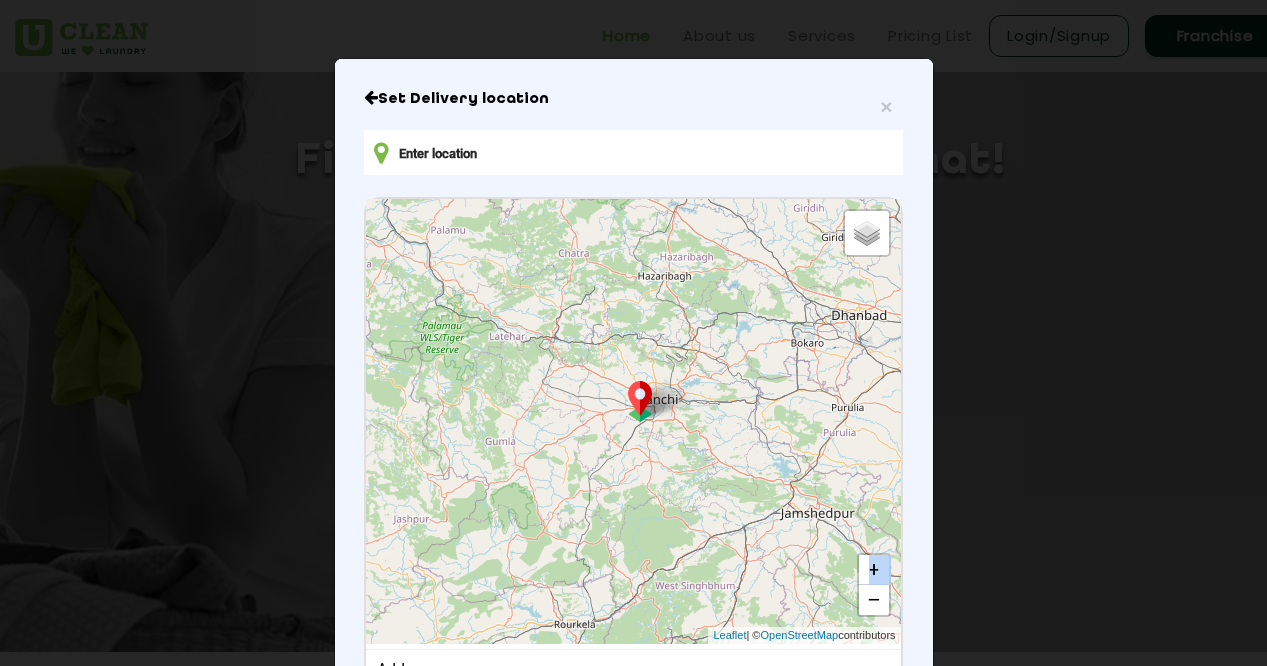 click on "Default   Satellite + − Leaflet  | ©  OpenStreetMap  contributors" at bounding box center (633, 421) 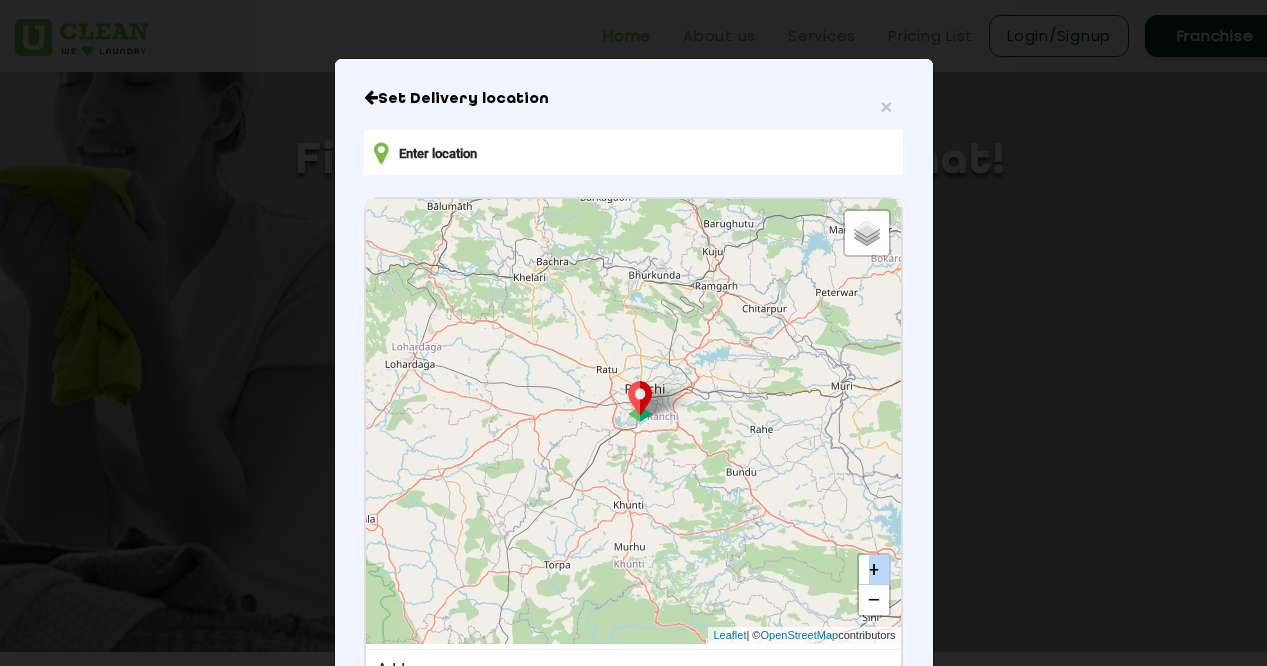 click on "Default   Satellite + − Leaflet  | ©  OpenStreetMap  contributors" at bounding box center (633, 421) 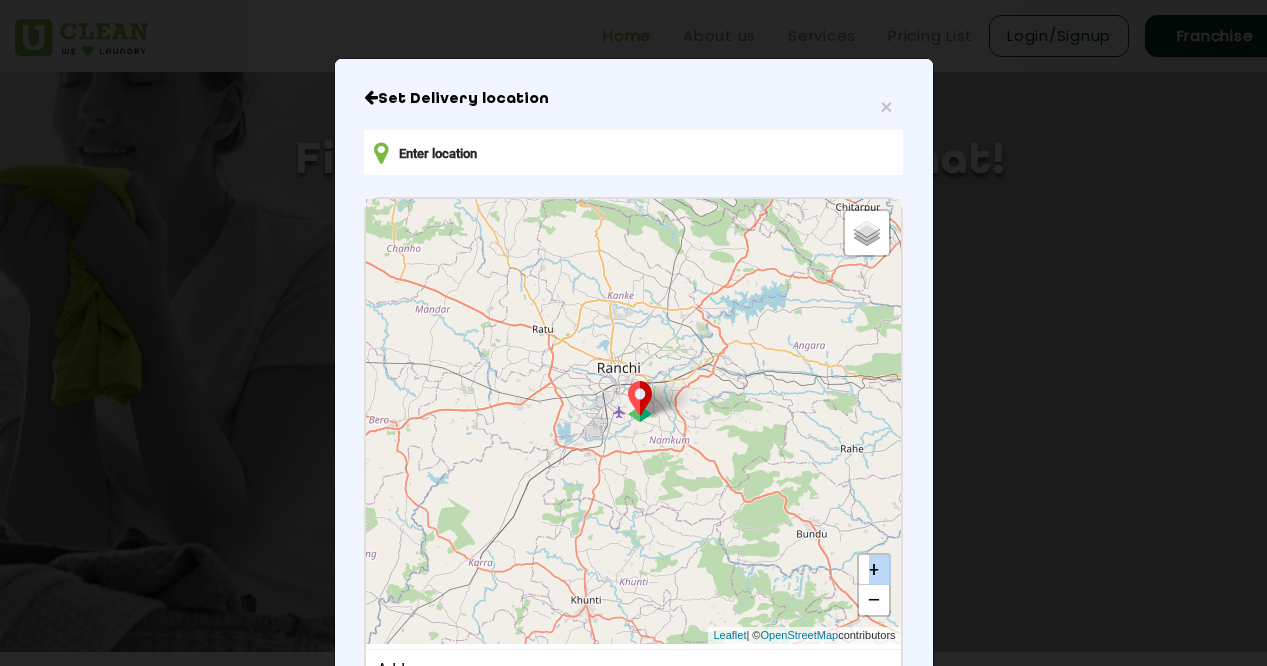 click on "Default   Satellite + − Leaflet  | ©  OpenStreetMap  contributors" at bounding box center [633, 421] 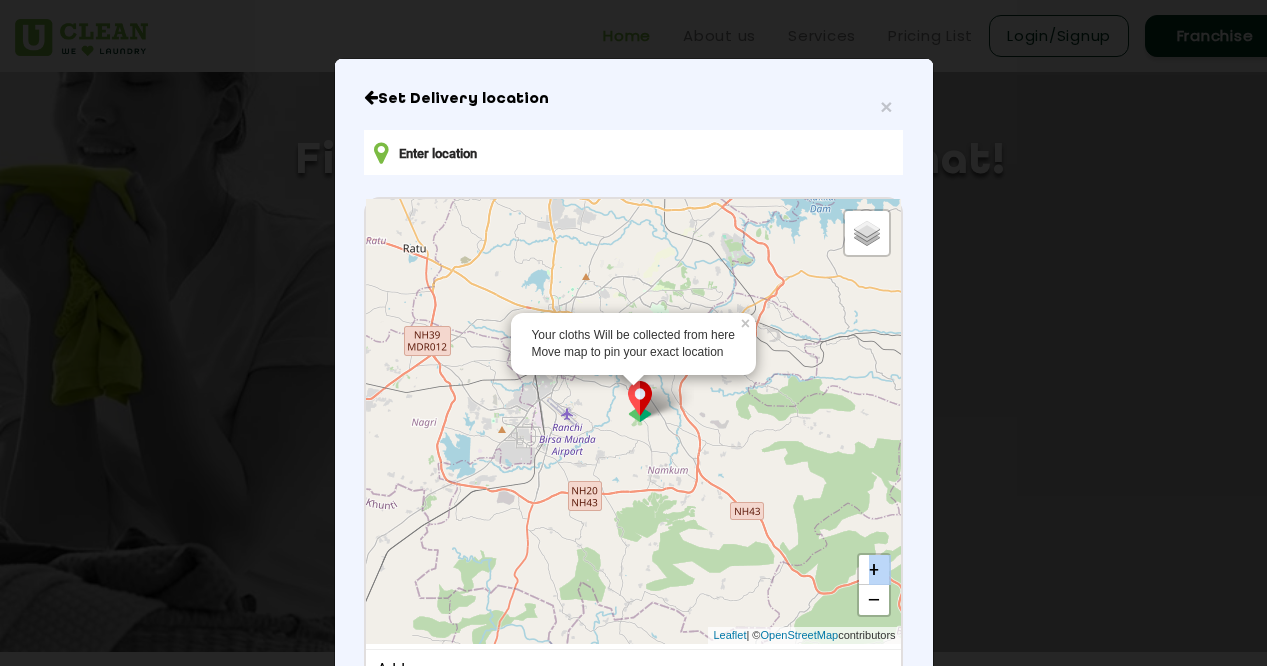 click on "Your cloths Will be collected from here  Move map to pin your exact location ×  Default   Satellite + − Leaflet  | ©  OpenStreetMap  contributors" at bounding box center (633, 421) 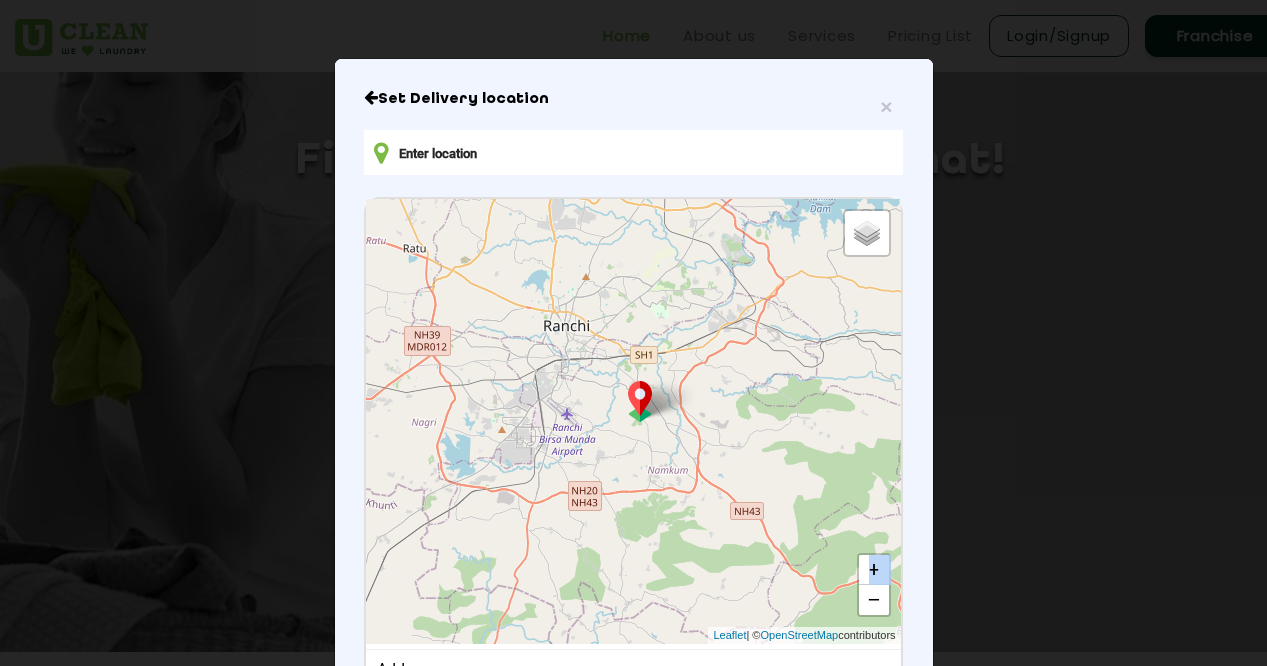 click on "Your cloths Will be collected from here  Move map to pin your exact location ×  Default   Satellite + − Leaflet  | ©  OpenStreetMap  contributors" at bounding box center [633, 421] 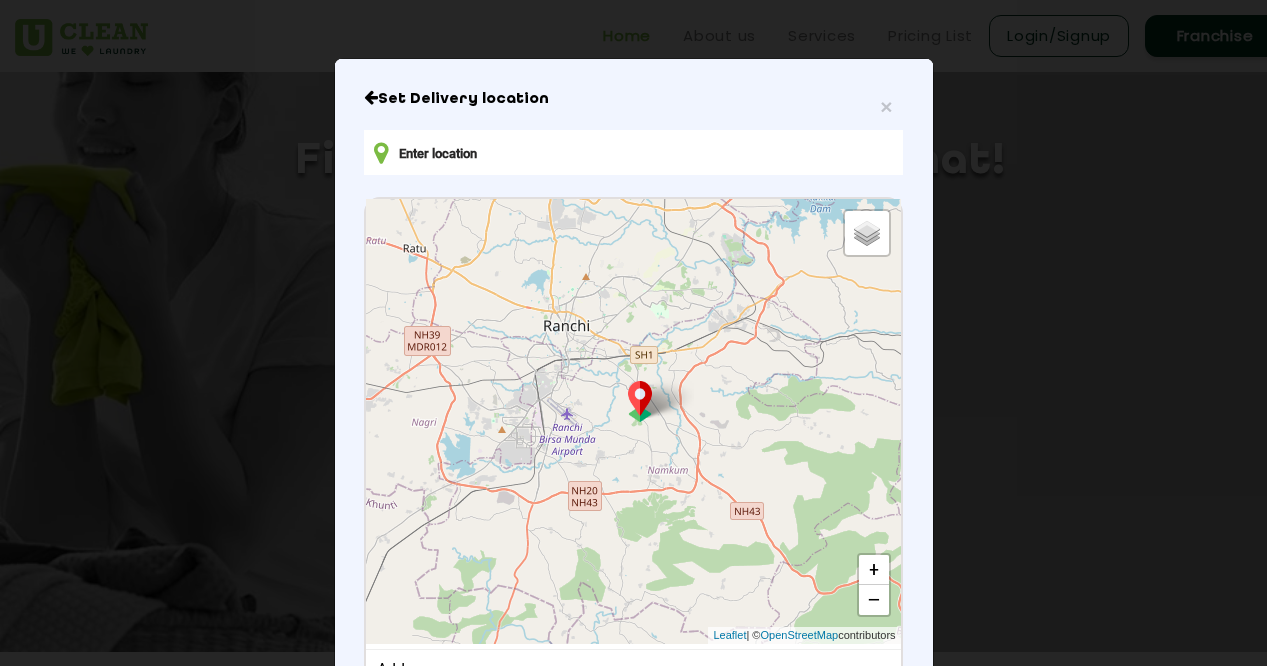 click on "Your cloths Will be collected from here  Move map to pin your exact location ×  Default   Satellite + − Leaflet  | ©  OpenStreetMap  contributors" at bounding box center (633, 421) 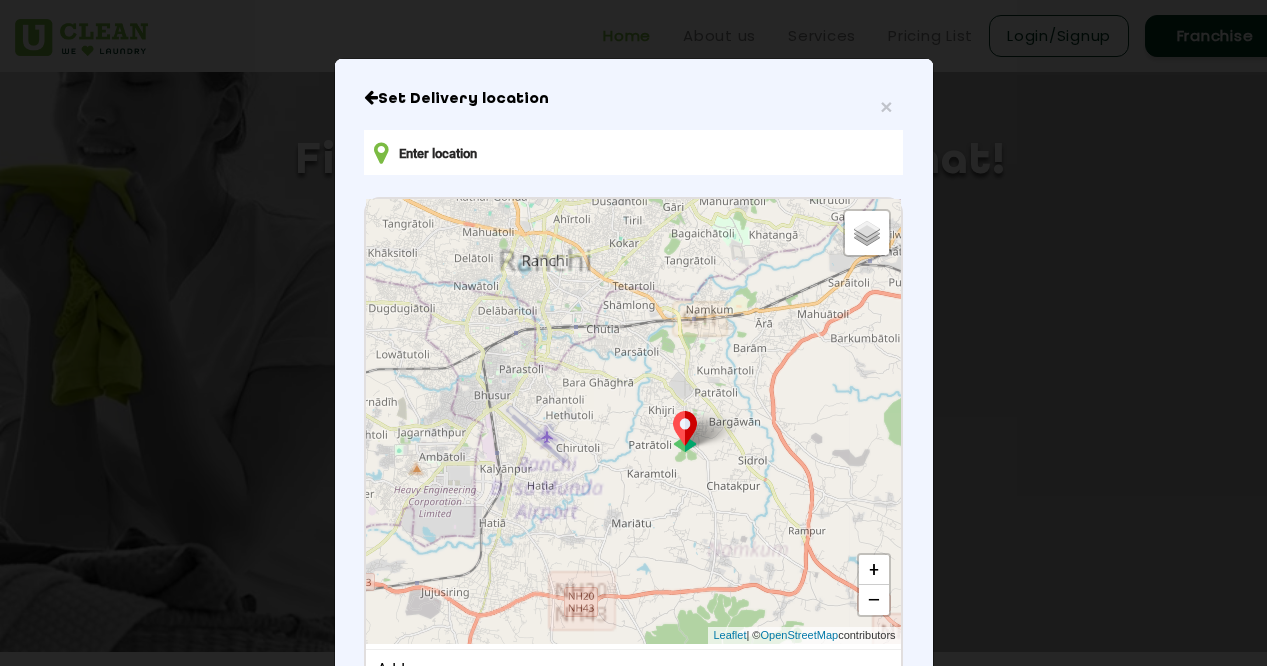 click on "Default   Satellite + − Leaflet  | ©  OpenStreetMap  contributors" at bounding box center (633, 421) 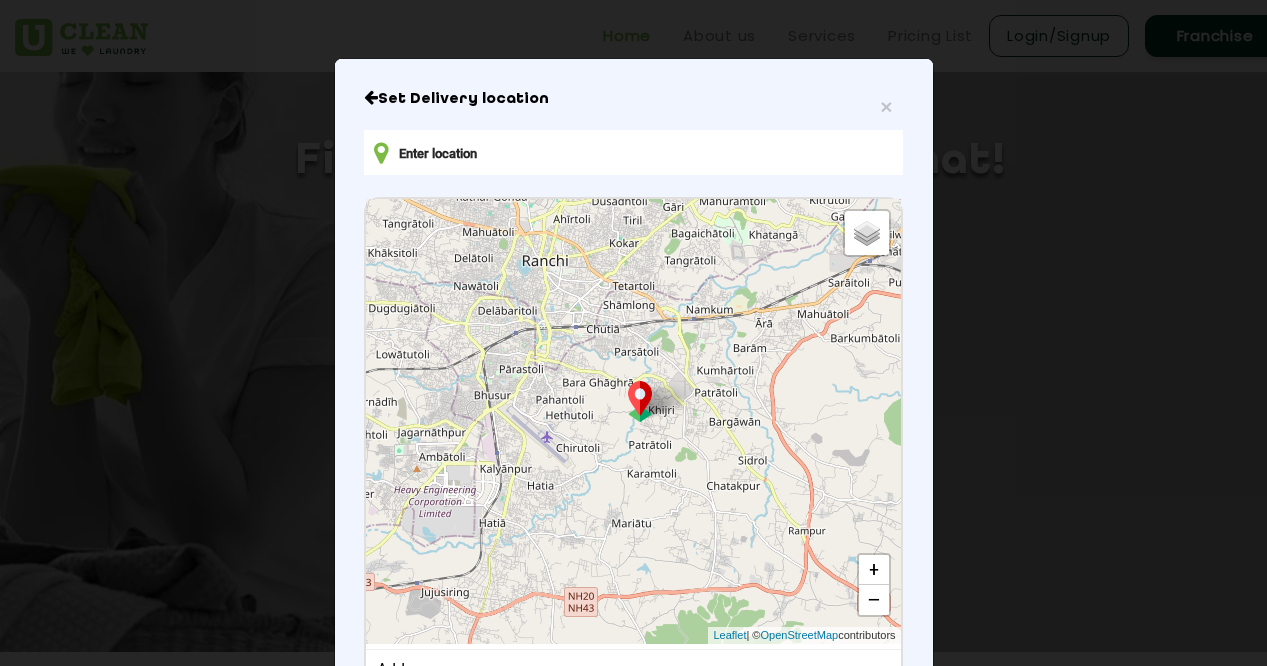 click on "Default   Satellite + − Leaflet  | ©  OpenStreetMap  contributors" at bounding box center [633, 421] 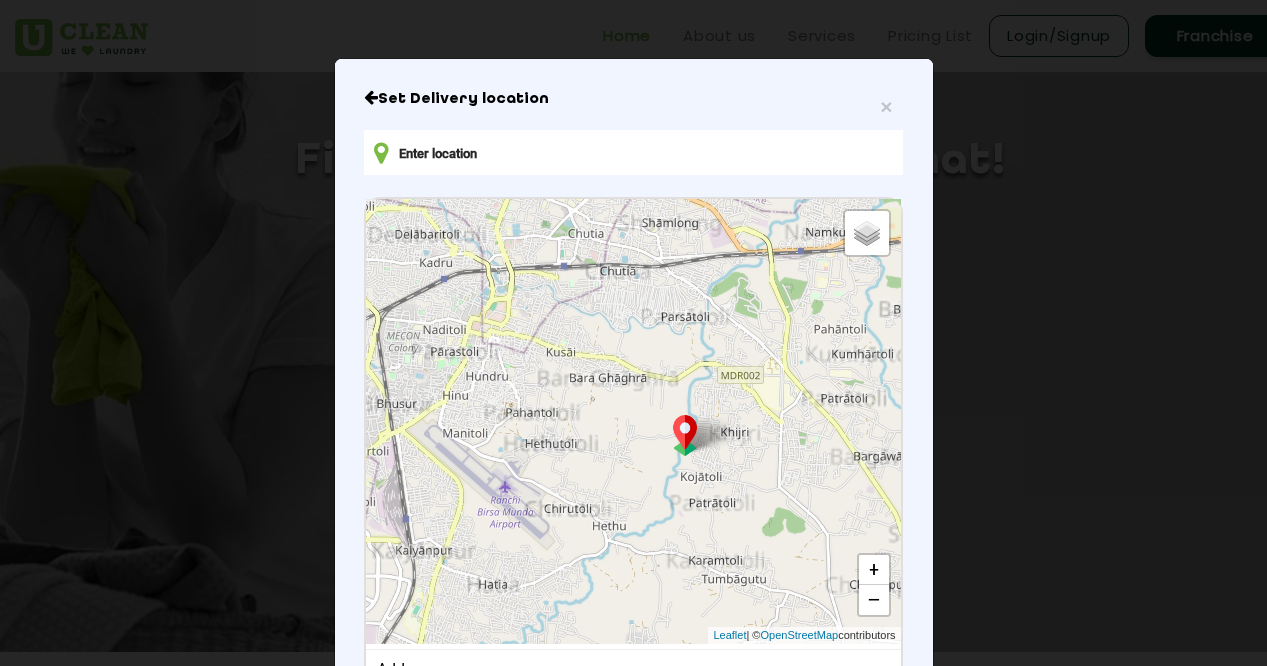 click on "Default   Satellite + − Leaflet  | ©  OpenStreetMap  contributors" at bounding box center (633, 421) 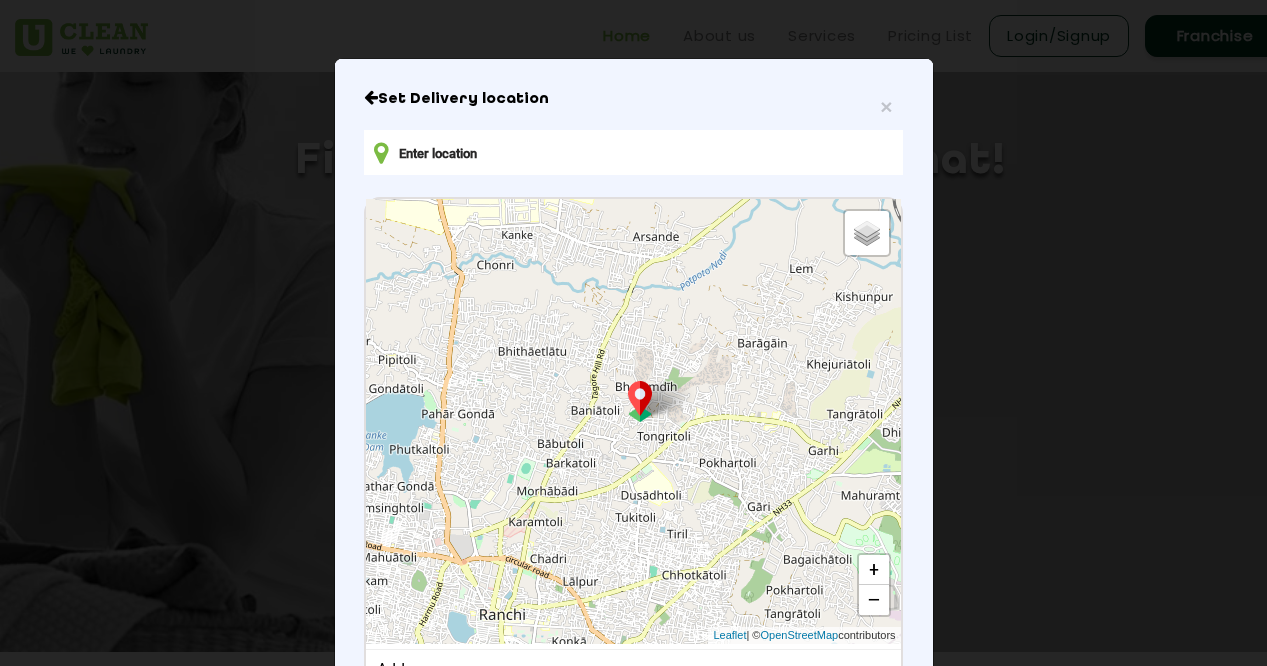 click on "Default   Satellite + − Leaflet  | ©  OpenStreetMap  contributors" at bounding box center (633, 421) 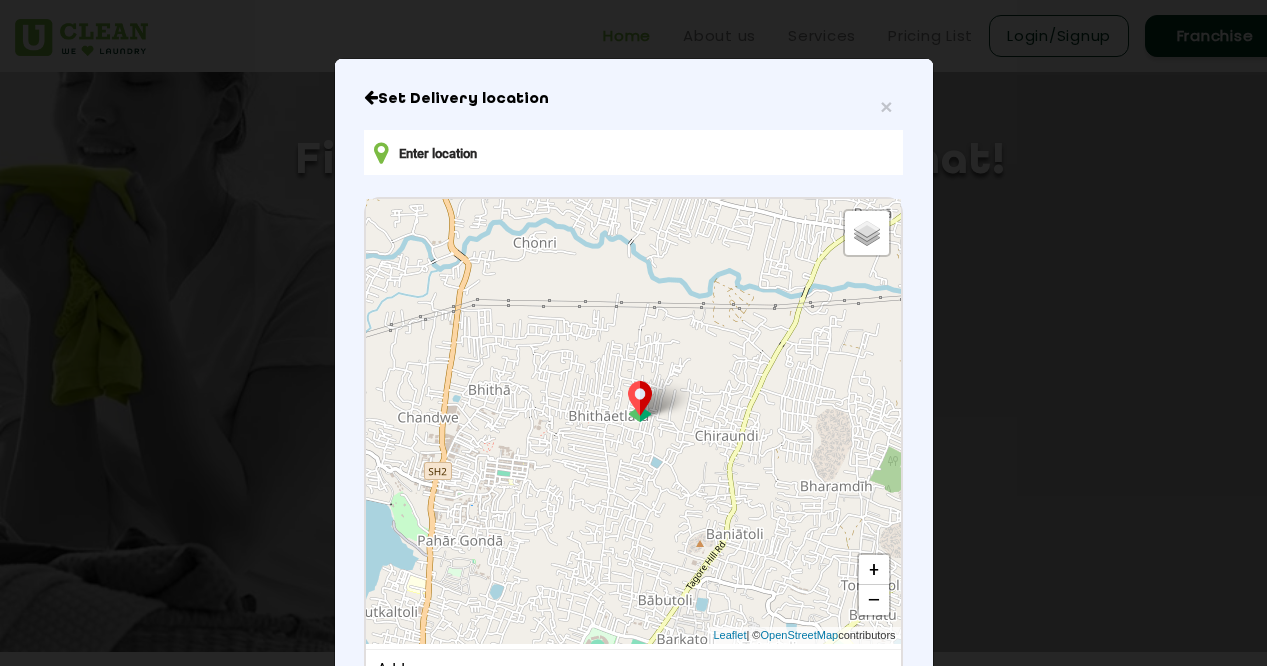 click on "Default   Satellite + − Leaflet  | ©  OpenStreetMap  contributors" at bounding box center (633, 421) 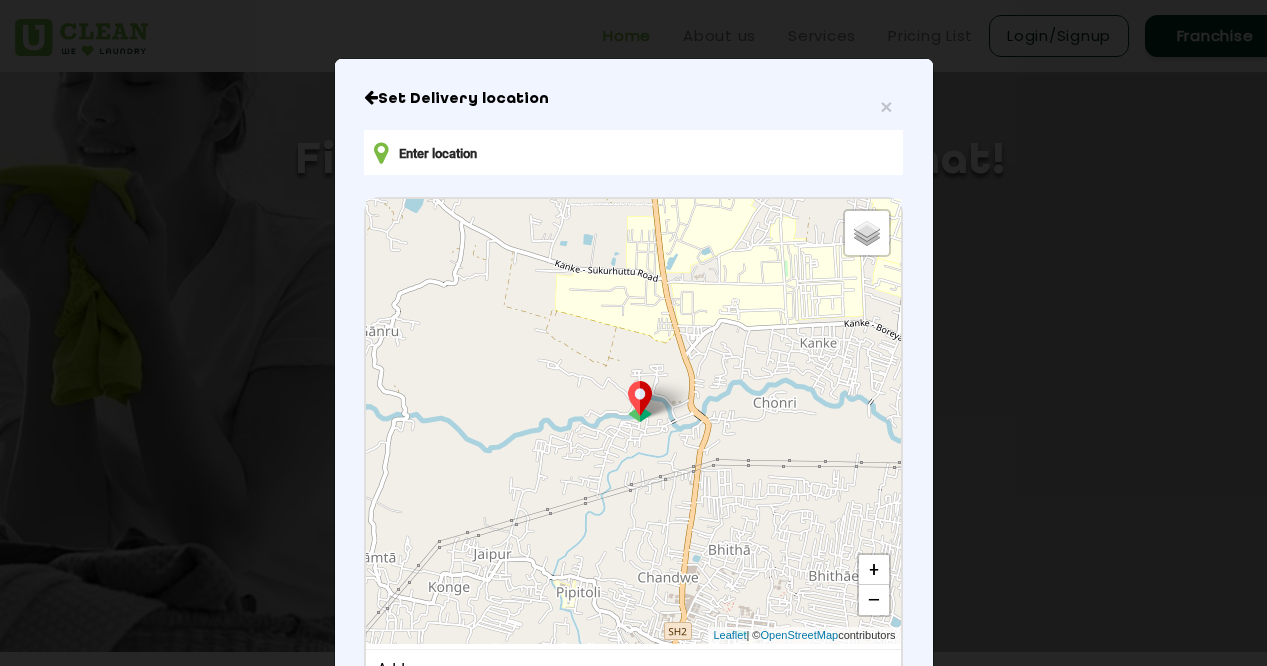 click on "Default   Satellite + − Leaflet  | ©  OpenStreetMap  contributors" at bounding box center [633, 421] 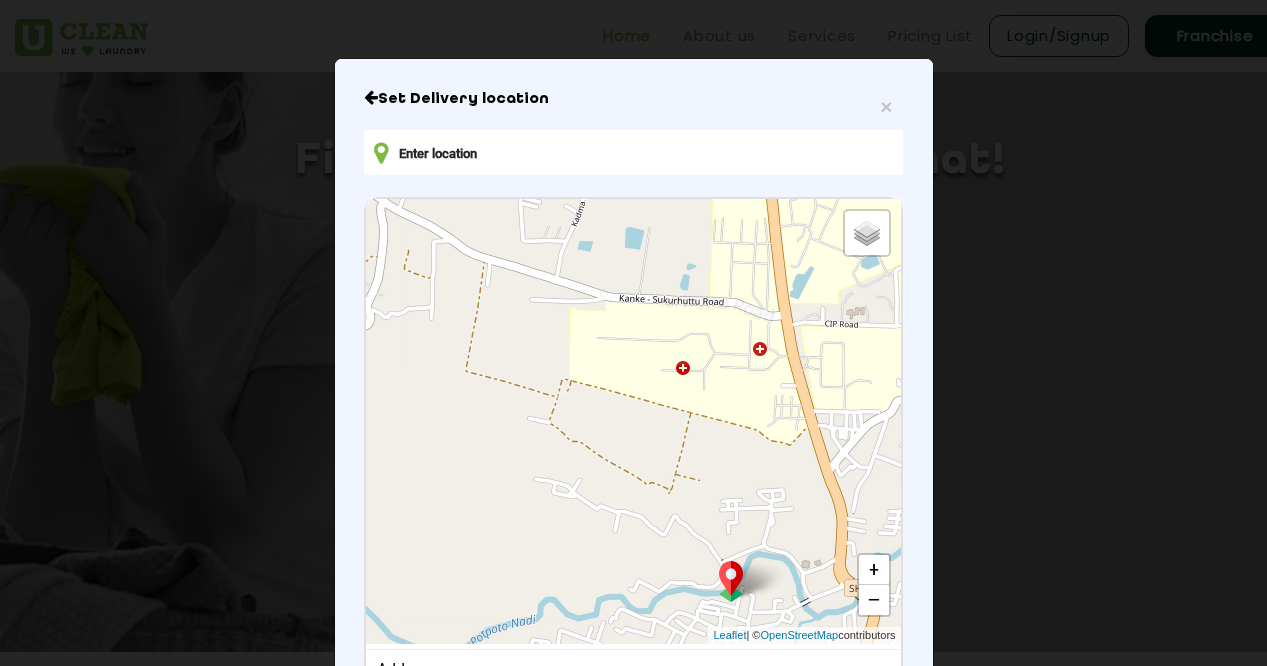 click on "Default   Satellite + − Leaflet  | ©  OpenStreetMap  contributors" at bounding box center (633, 421) 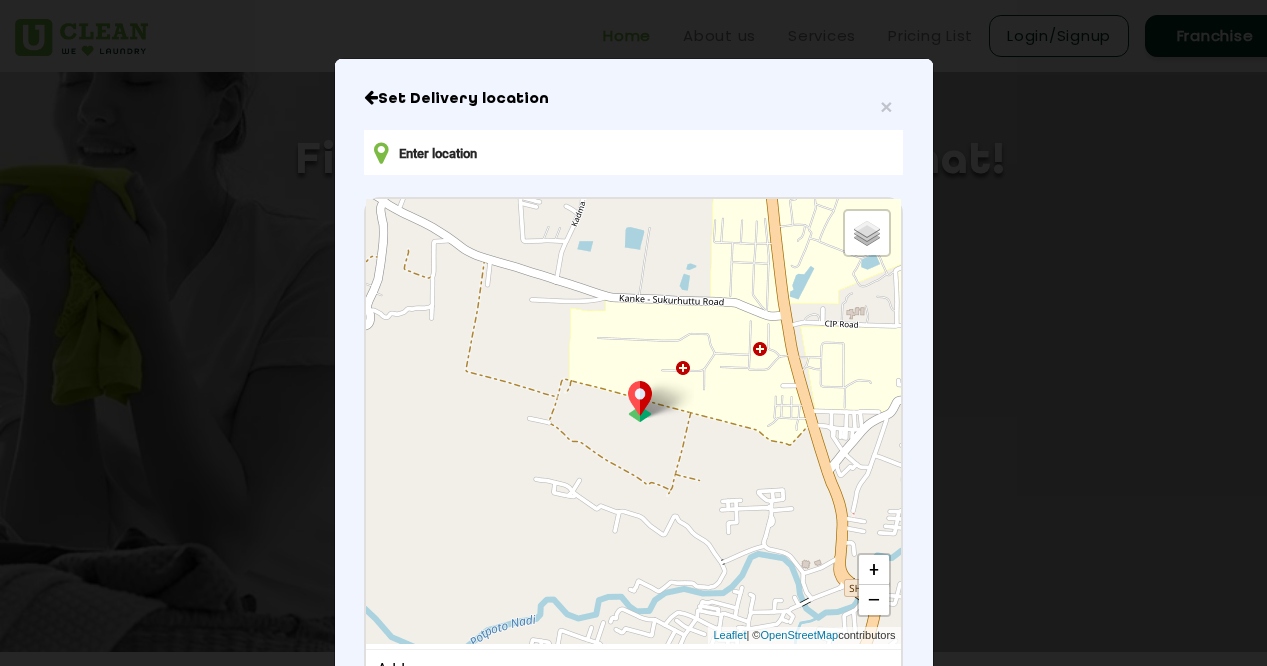 click on "Default   Satellite + − Leaflet  | ©  OpenStreetMap  contributors" at bounding box center [633, 421] 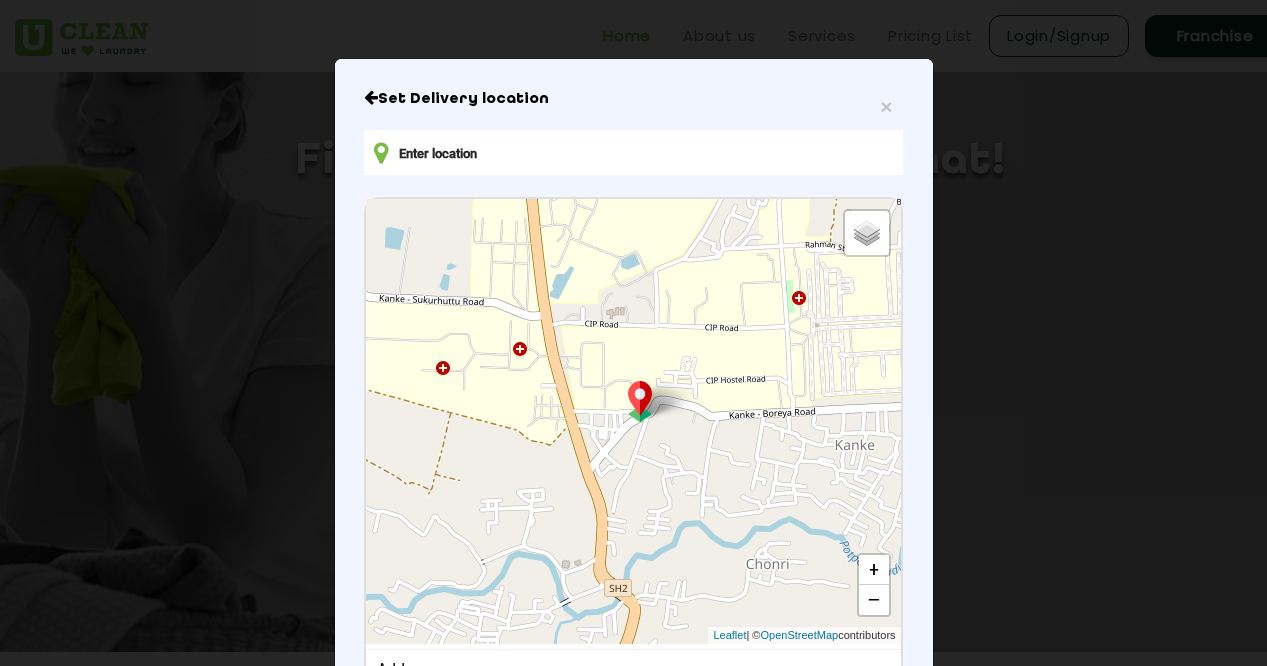 click on "Default   Satellite + − Leaflet  | ©  OpenStreetMap  contributors" at bounding box center [633, 421] 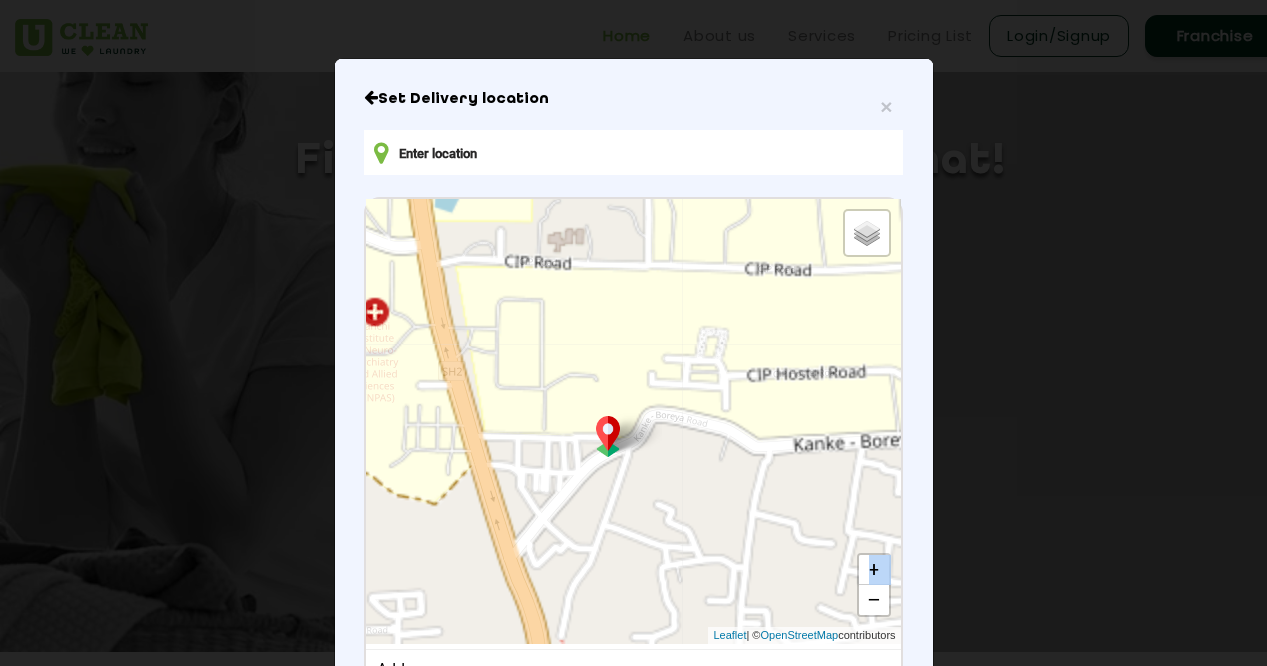 click on "Default   Satellite + − Leaflet  | ©  OpenStreetMap  contributors" at bounding box center [633, 421] 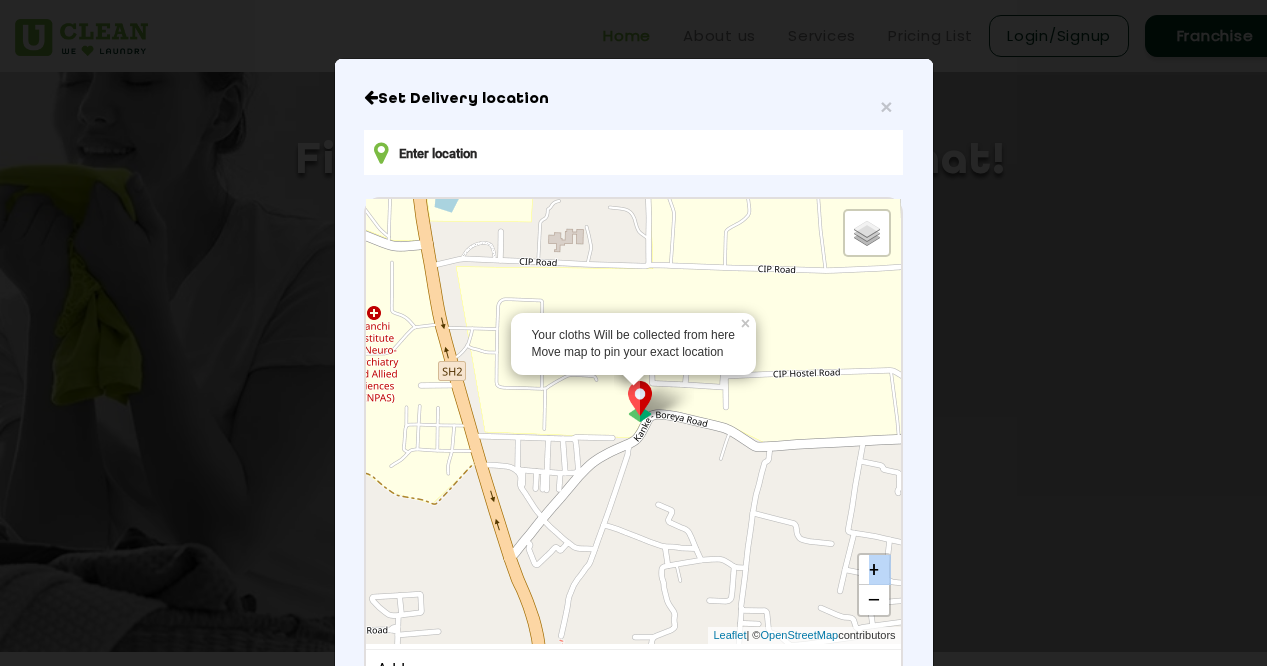click on "Your cloths Will be collected from here  Move map to pin your exact location ×  Default   Satellite + − Leaflet  | ©  OpenStreetMap  contributors" at bounding box center (633, 421) 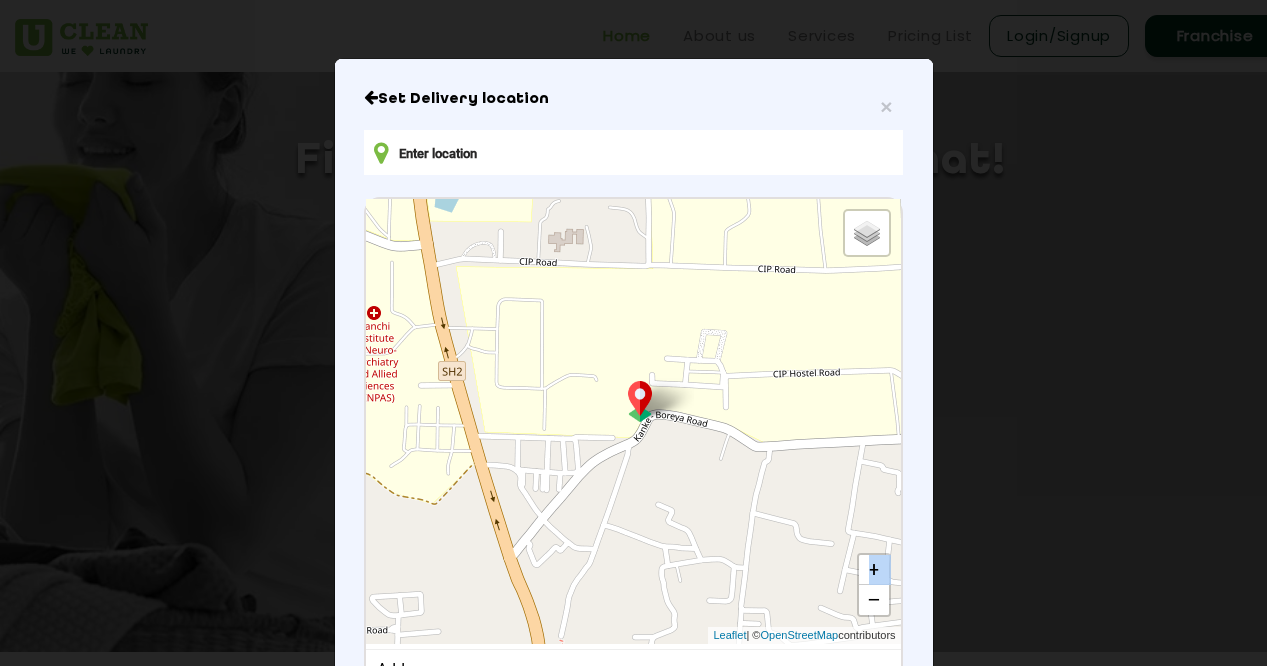 click on "Your cloths Will be collected from here  Move map to pin your exact location ×  Default   Satellite + − Leaflet  | ©  OpenStreetMap  contributors" at bounding box center (633, 421) 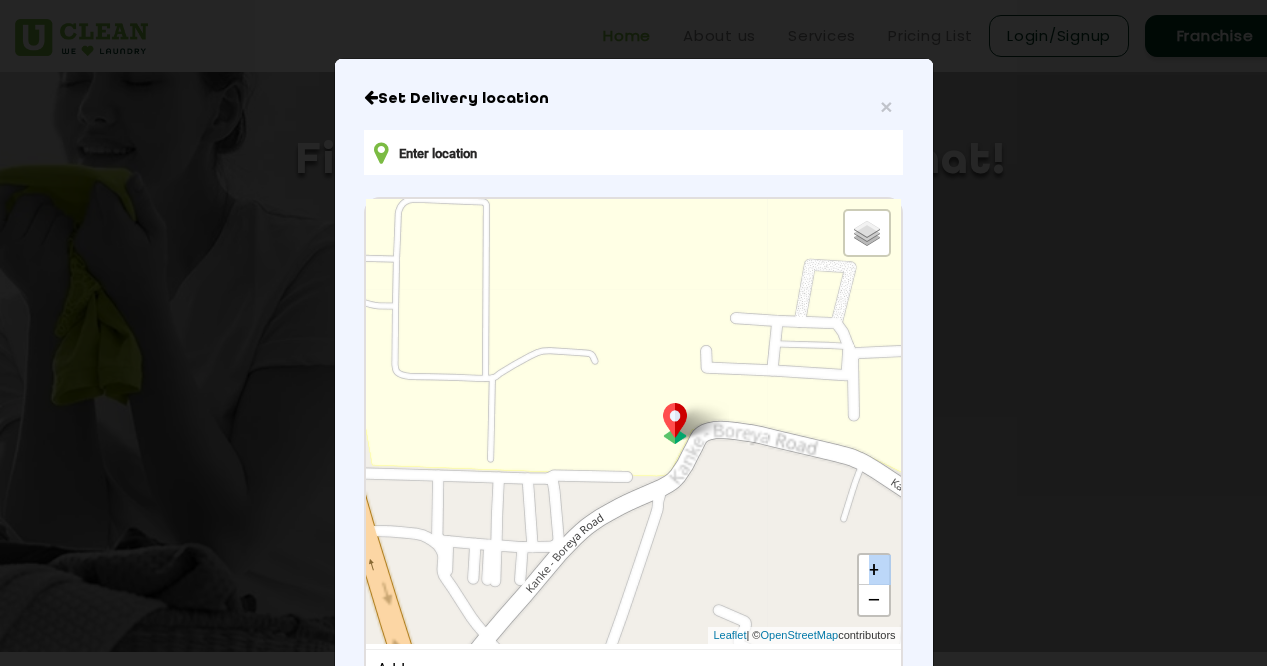 click on "Default   Satellite + − Leaflet  | ©  OpenStreetMap  contributors" at bounding box center [633, 421] 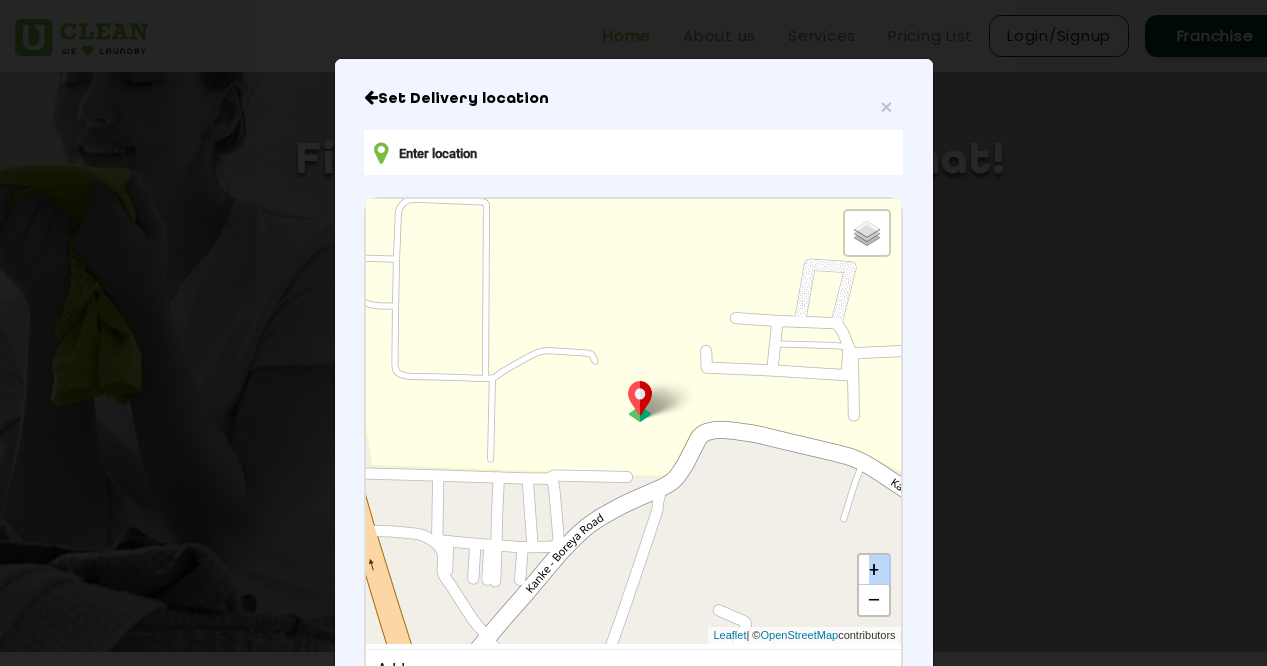 click on "Default   Satellite + − Leaflet  | ©  OpenStreetMap  contributors" at bounding box center [633, 421] 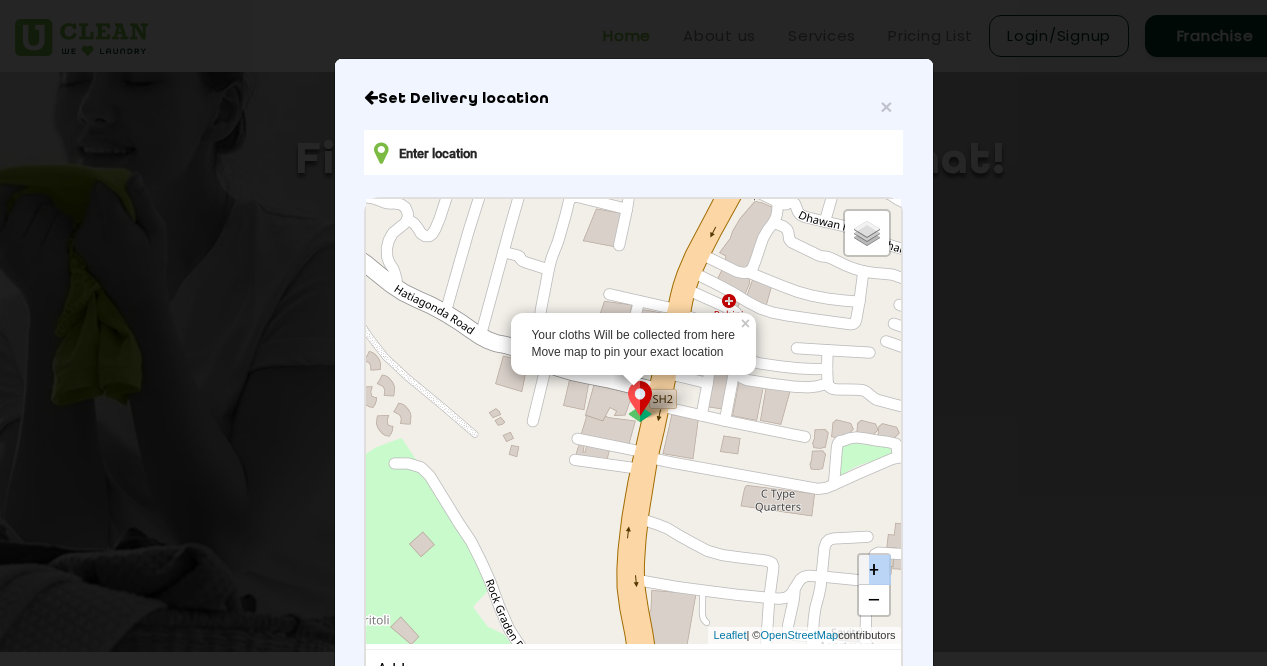 click on "+" at bounding box center [874, 570] 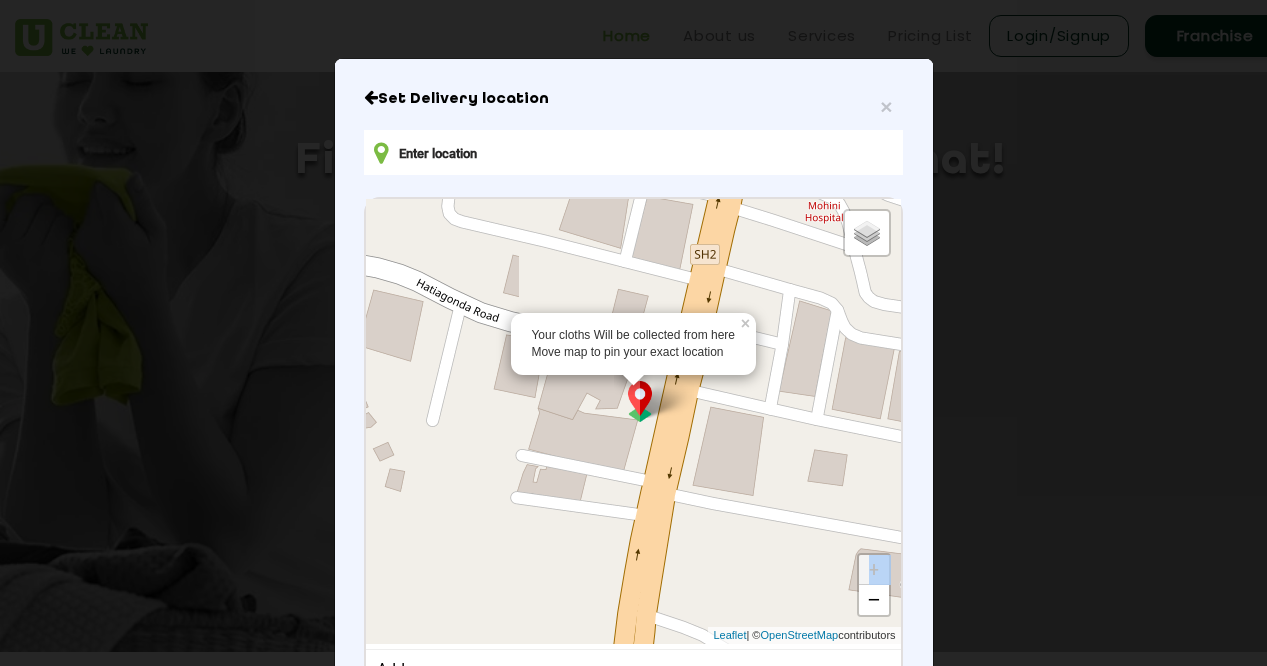 click on "+" at bounding box center [874, 570] 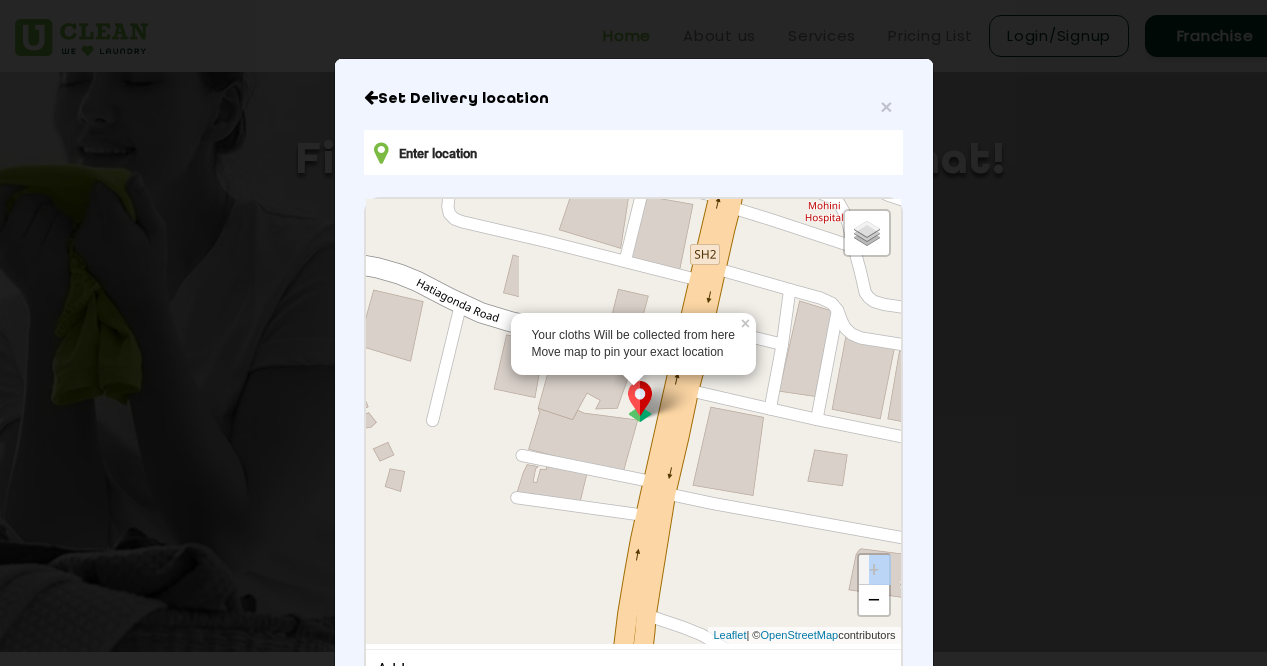 click on "+" at bounding box center [874, 570] 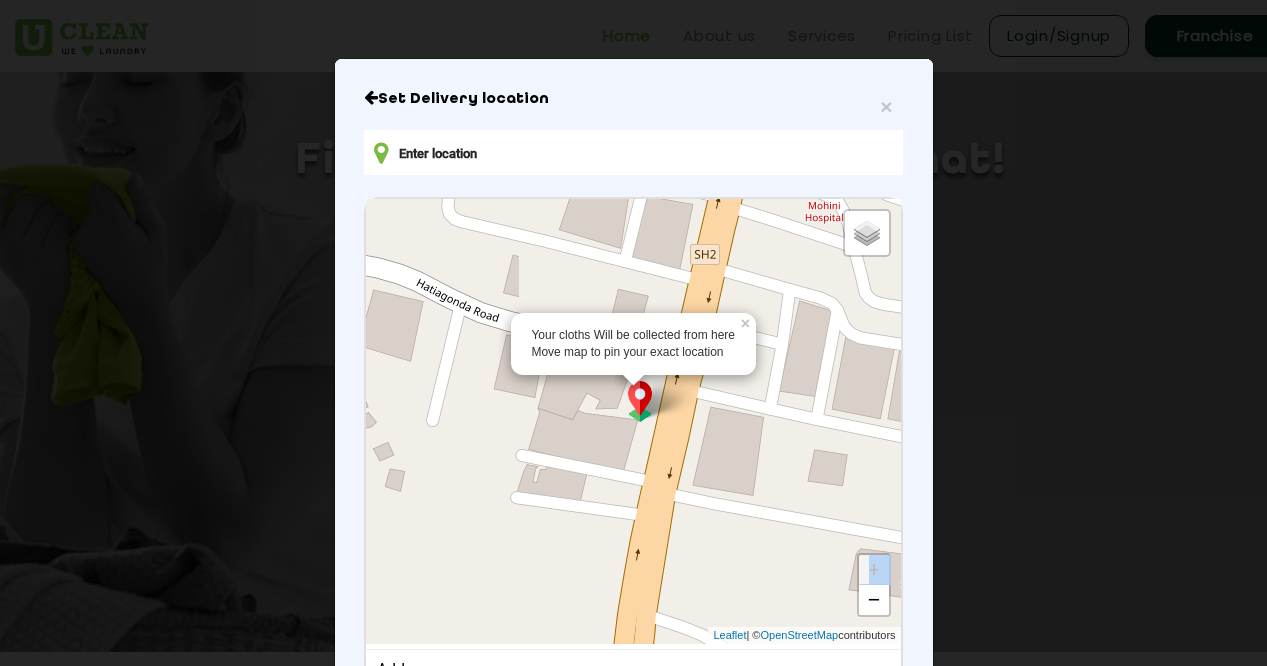 click on "Your cloths Will be collected from here  Move map to pin your exact location ×  Default   Satellite + − Leaflet  | ©  OpenStreetMap  contributors" at bounding box center [633, 421] 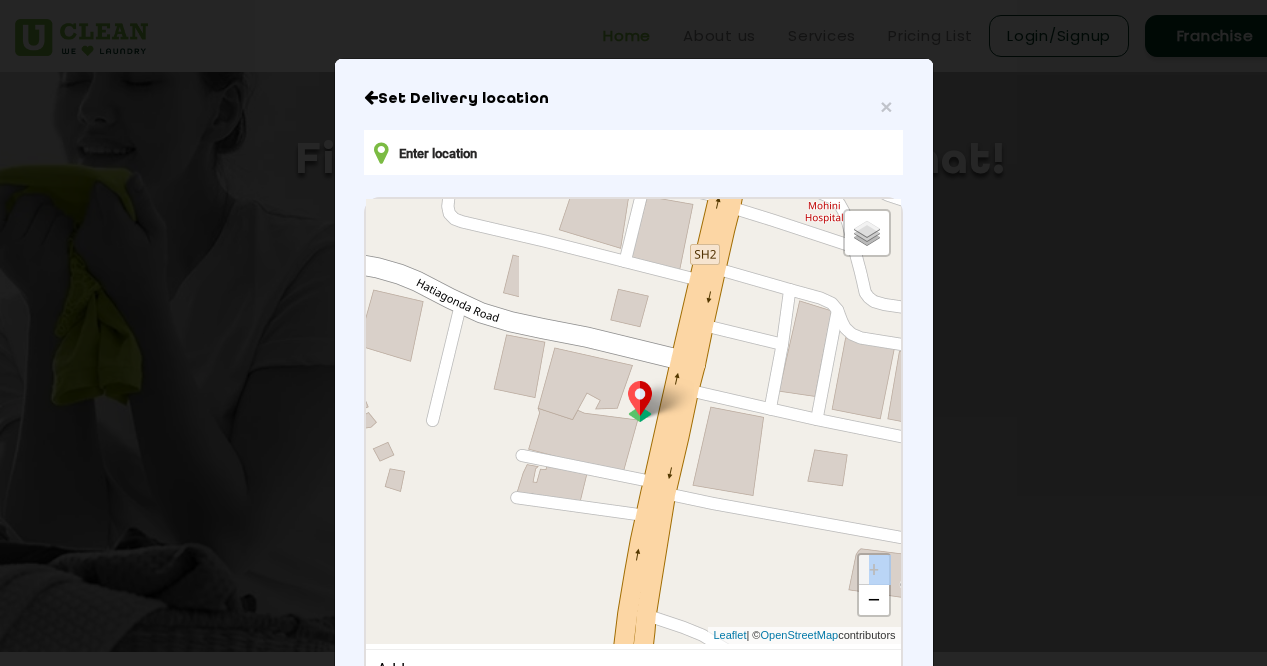 click on "Default   Satellite + − Leaflet  | ©  OpenStreetMap  contributors" at bounding box center [633, 421] 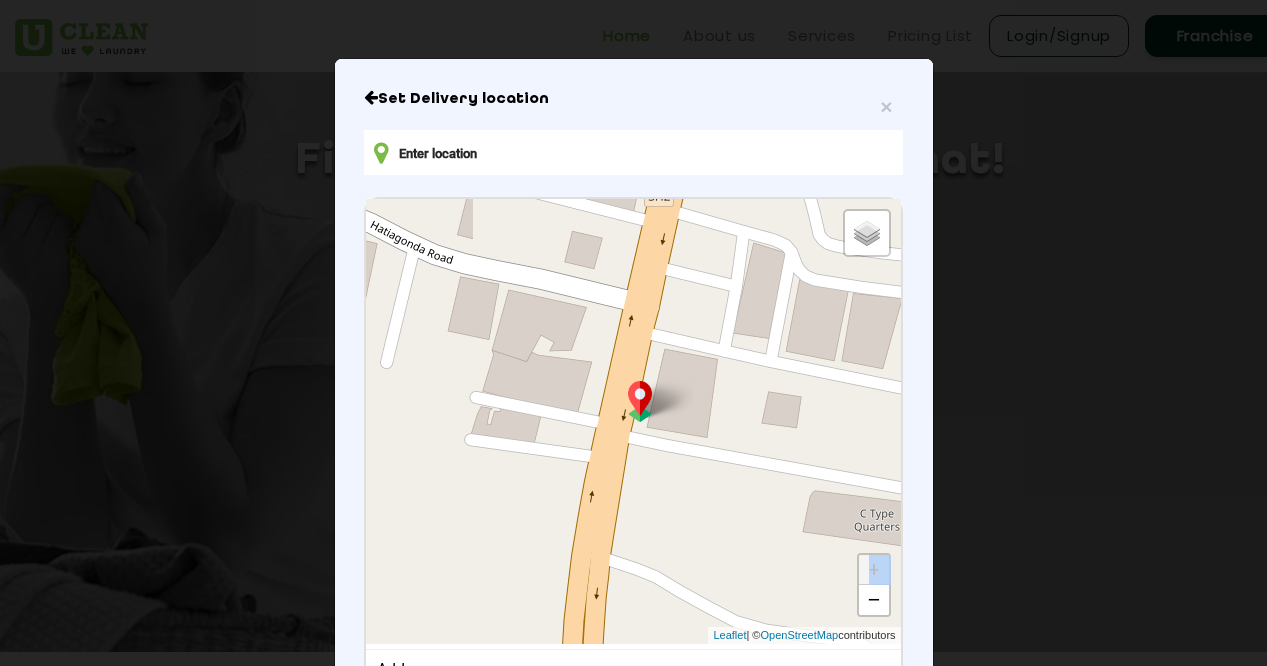 click on "Default   Satellite + − Leaflet  | ©  OpenStreetMap  contributors" at bounding box center [633, 421] 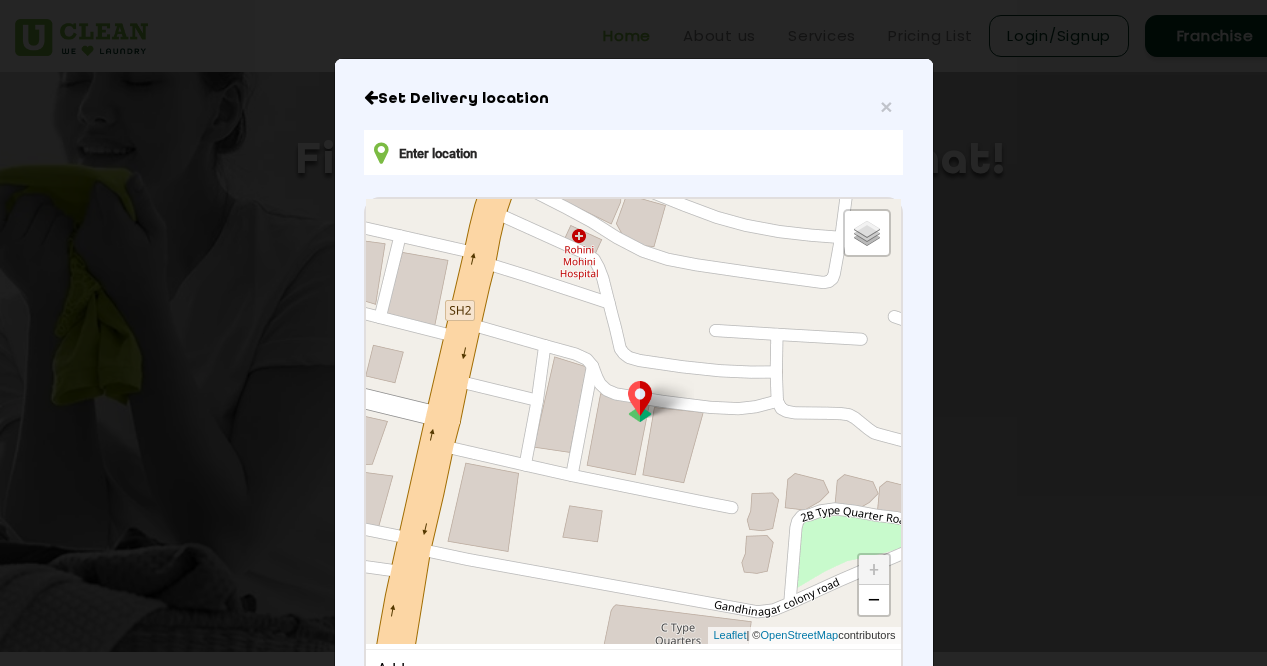 click on "Set Delivery location" at bounding box center [633, 99] 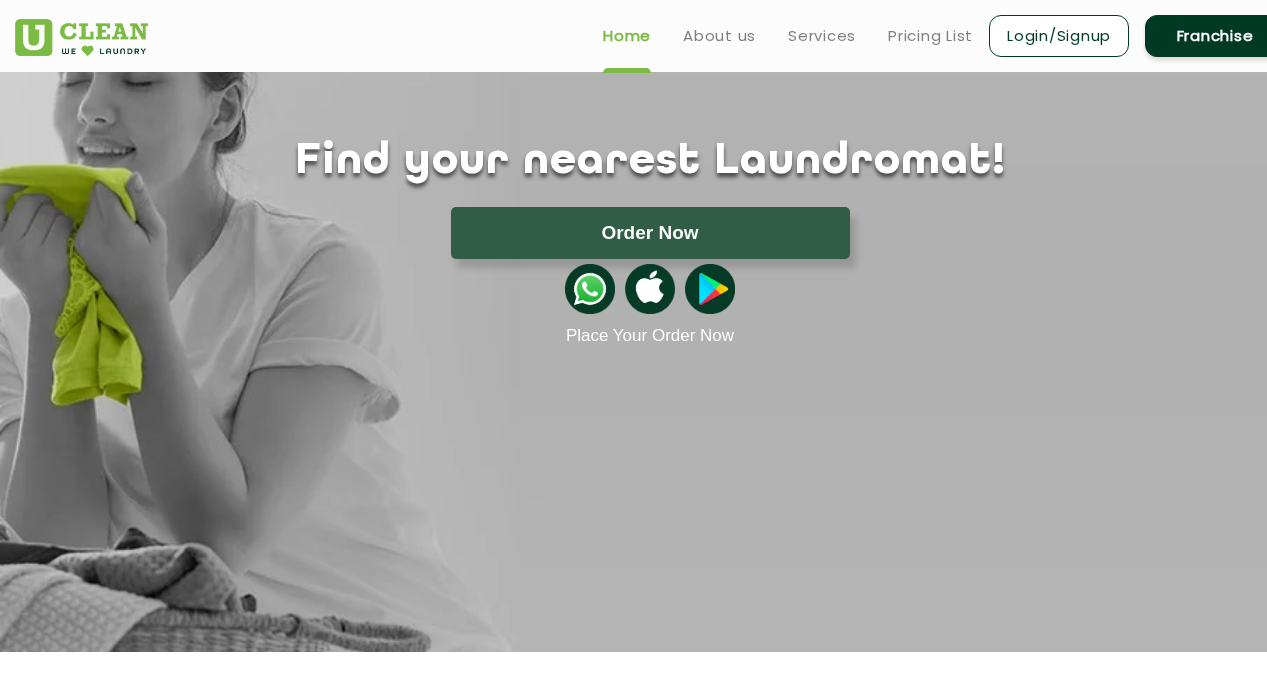 click 